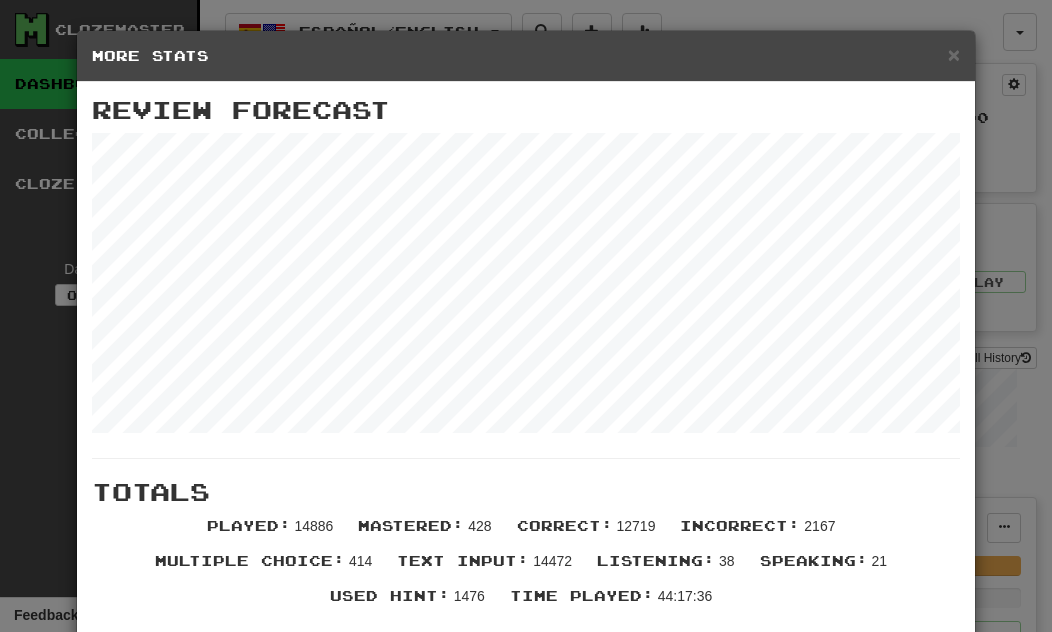 scroll, scrollTop: 47, scrollLeft: 0, axis: vertical 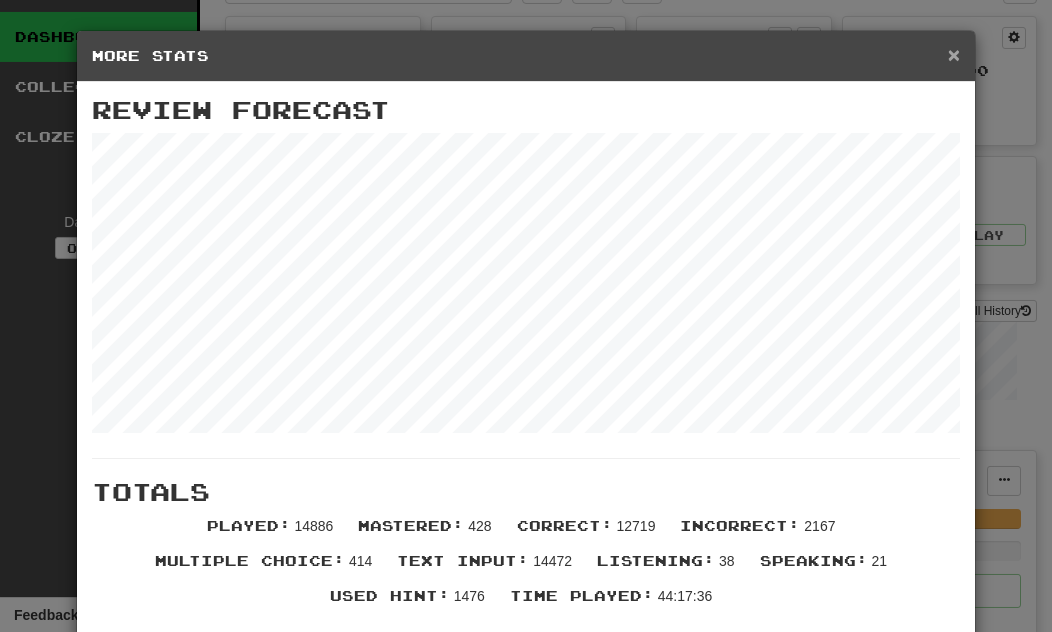 click on "×" at bounding box center [954, 54] 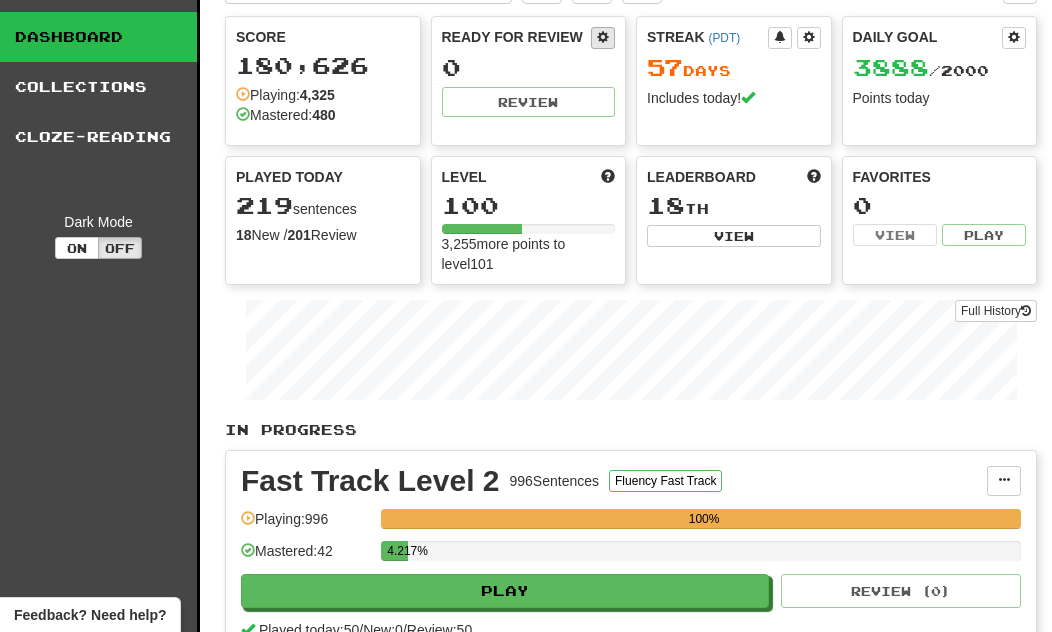 click at bounding box center (603, 37) 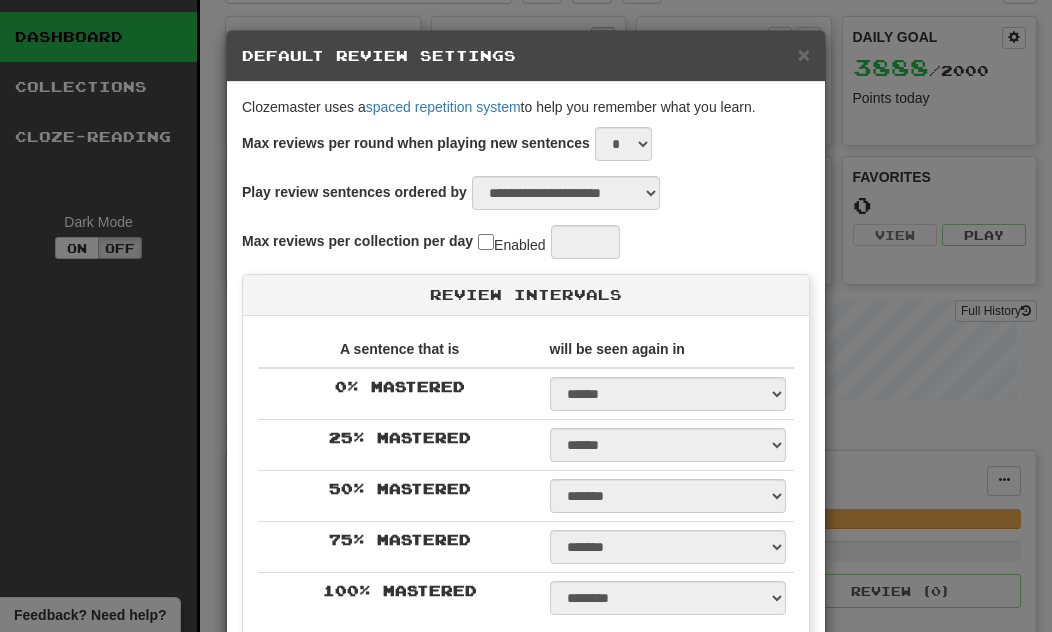 type on "**" 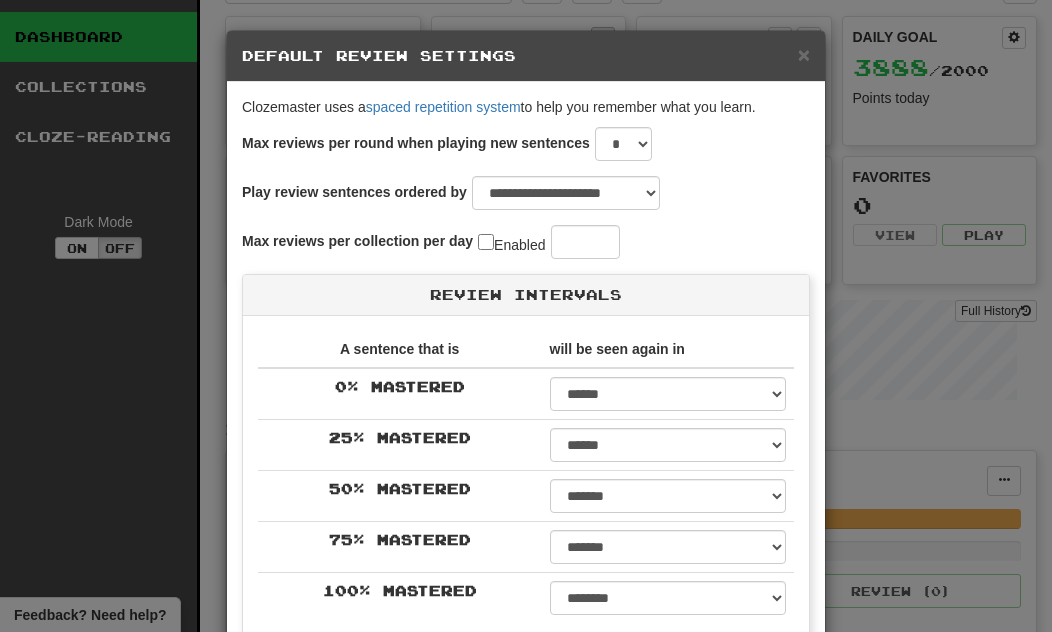 scroll, scrollTop: 0, scrollLeft: 0, axis: both 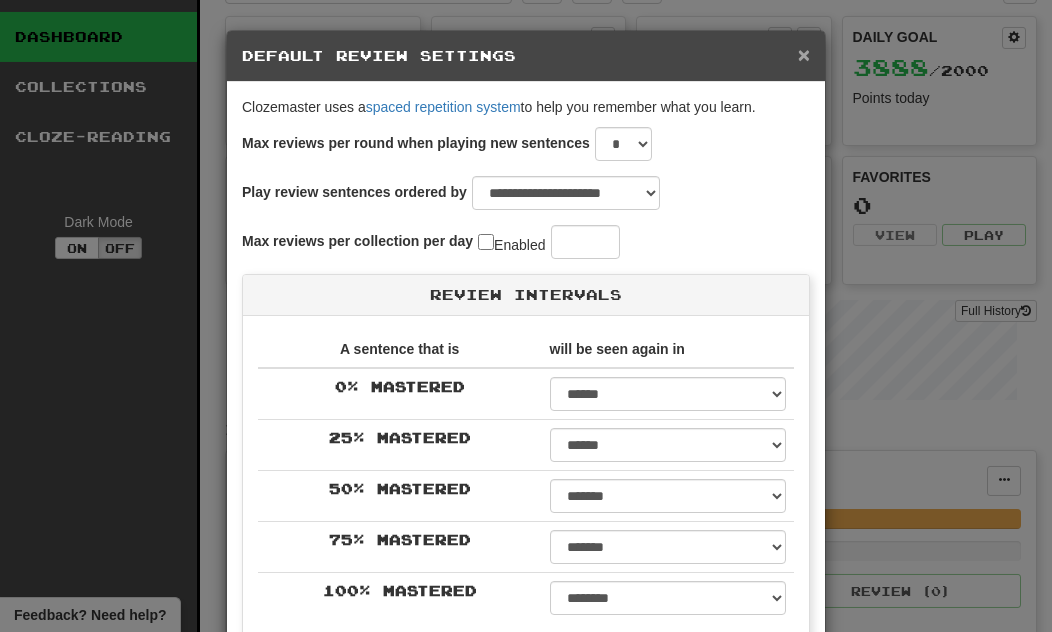 click on "×" at bounding box center (804, 54) 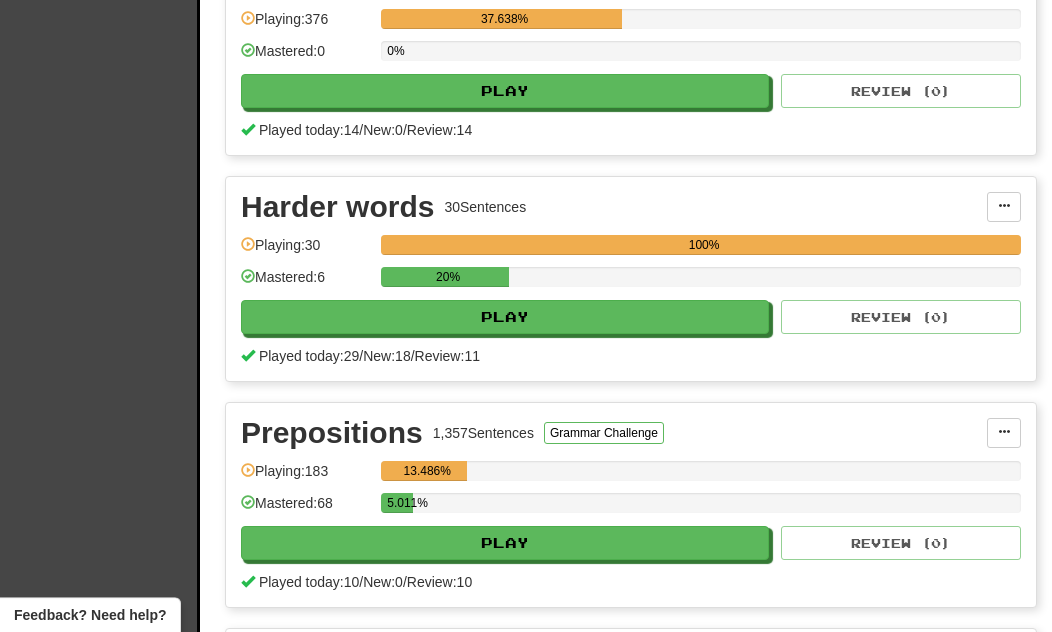 scroll, scrollTop: 1227, scrollLeft: 0, axis: vertical 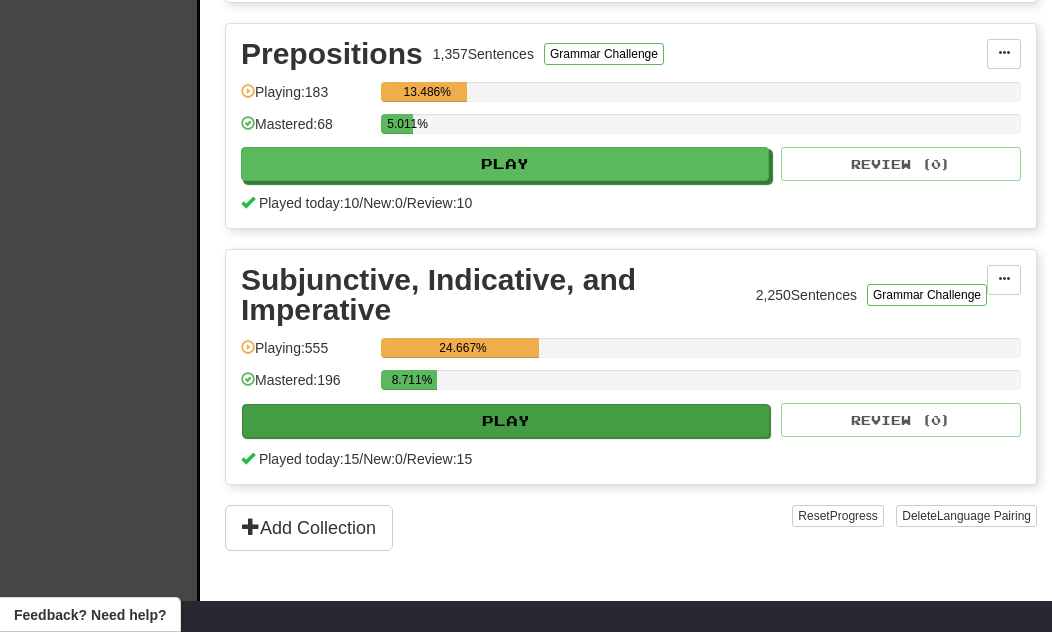 click on "Play" at bounding box center [506, 421] 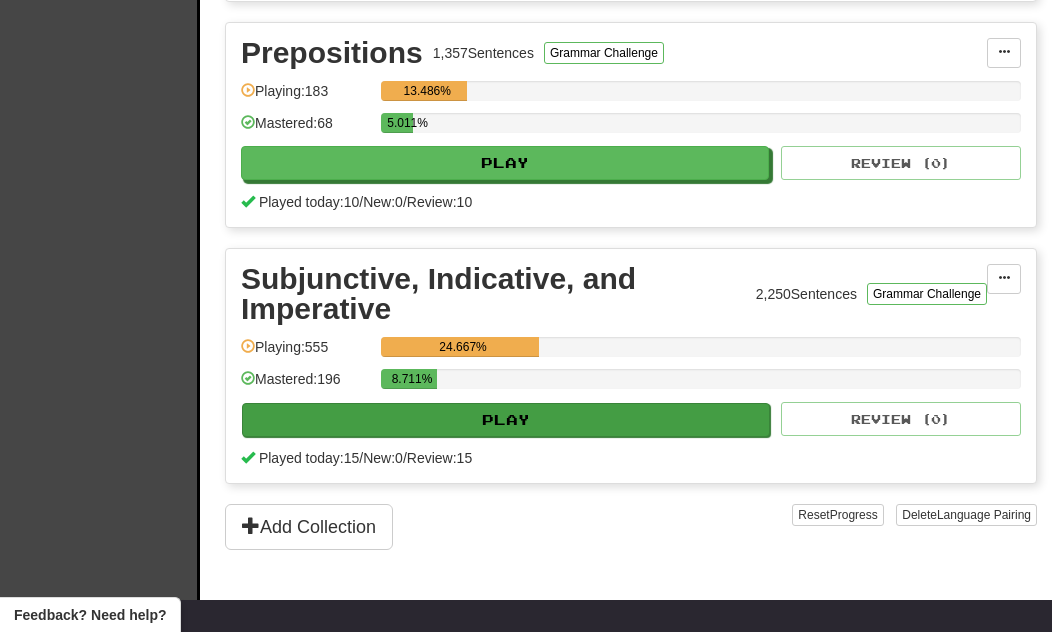 select on "**" 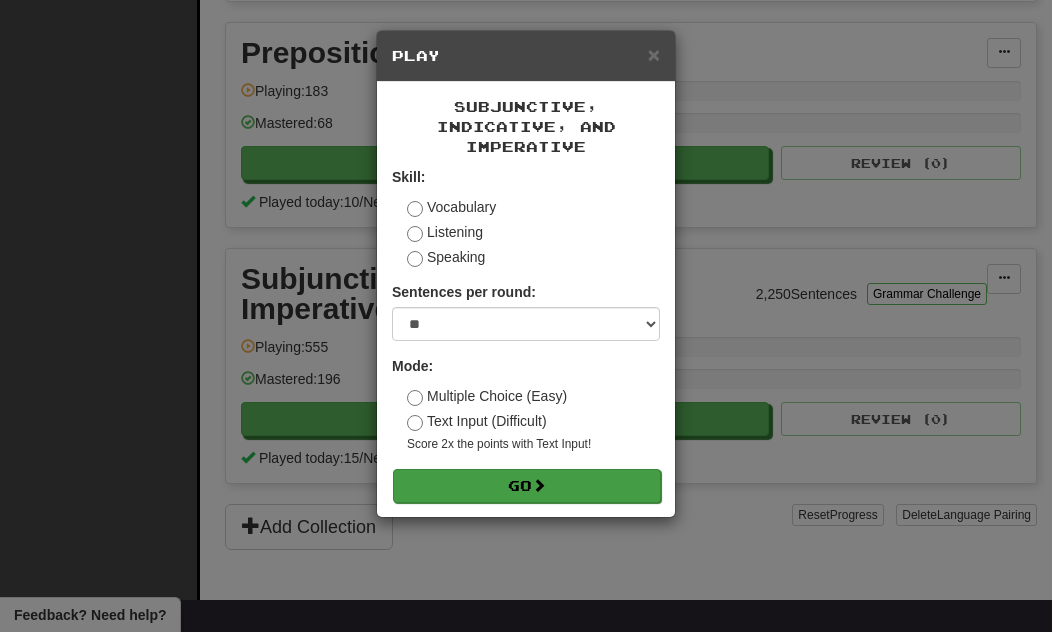 click on "Go" at bounding box center (527, 486) 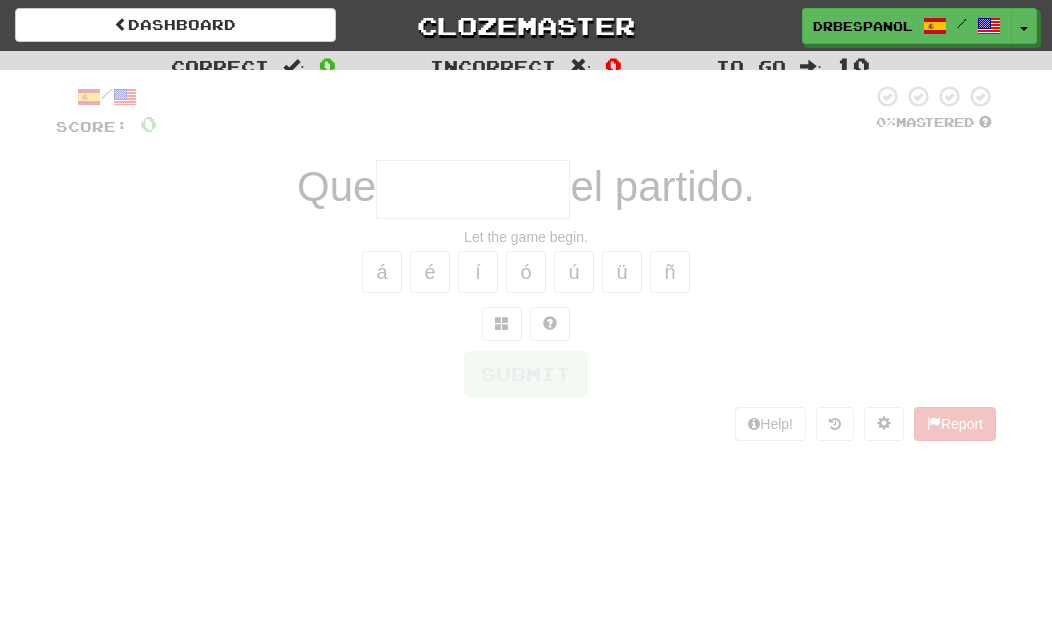 scroll, scrollTop: 0, scrollLeft: 0, axis: both 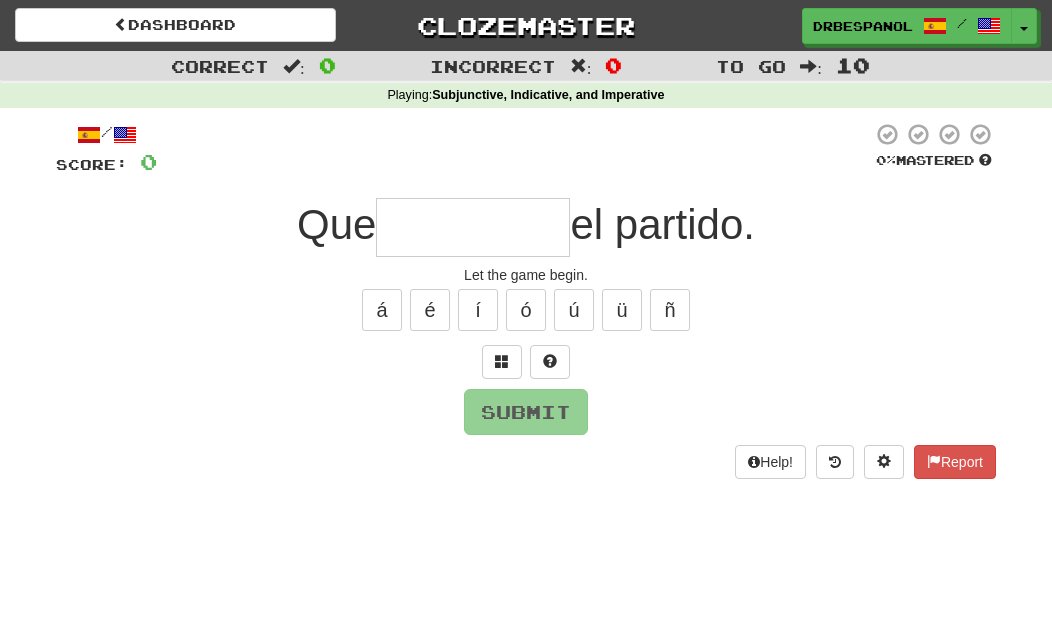 type on "*" 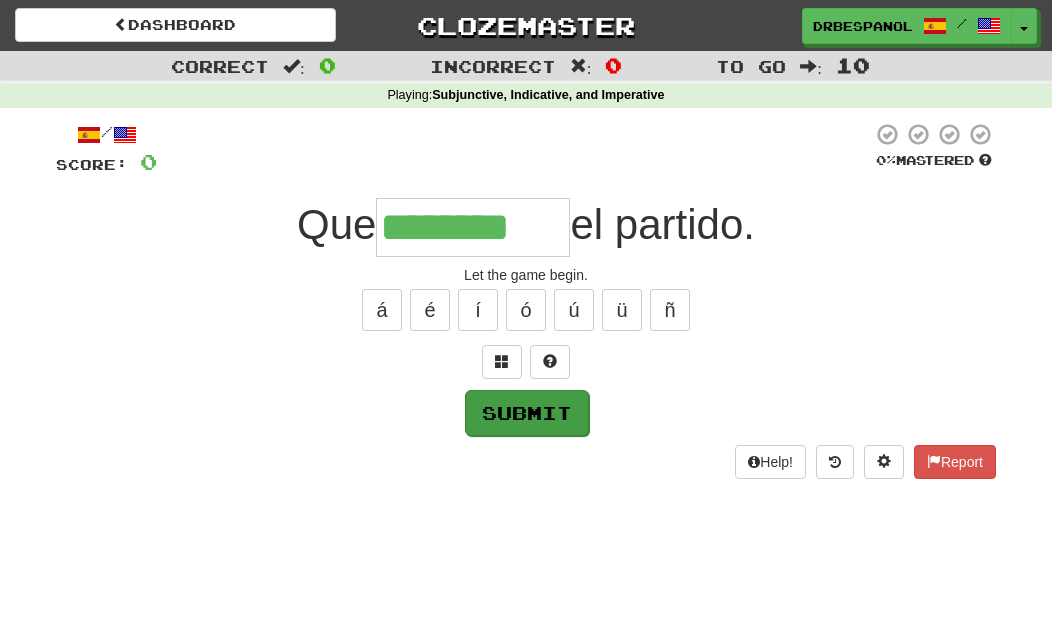 type on "********" 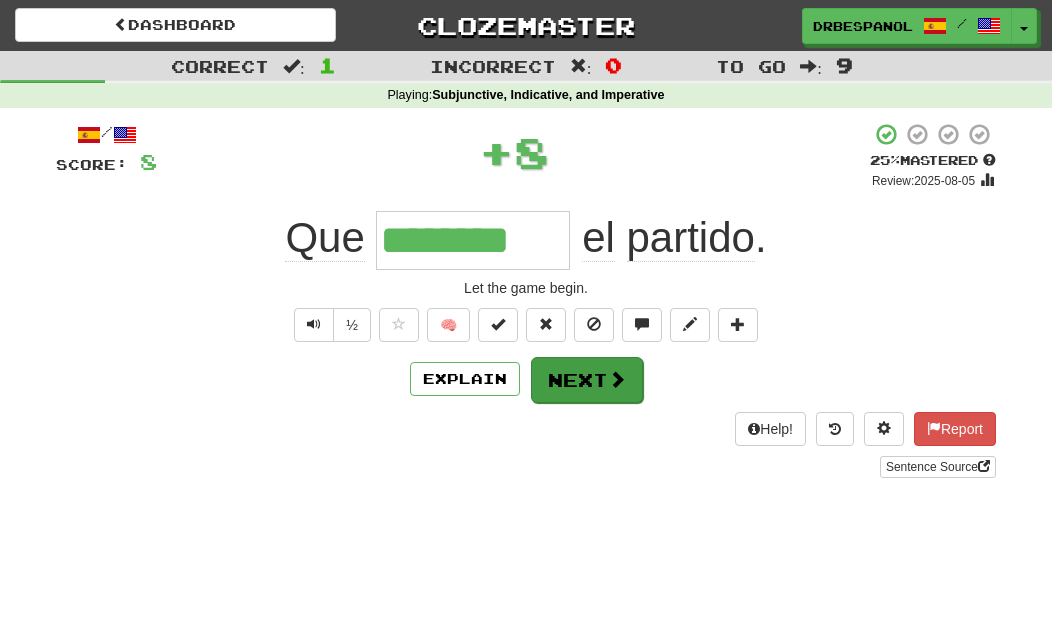 click on "Next" at bounding box center (587, 380) 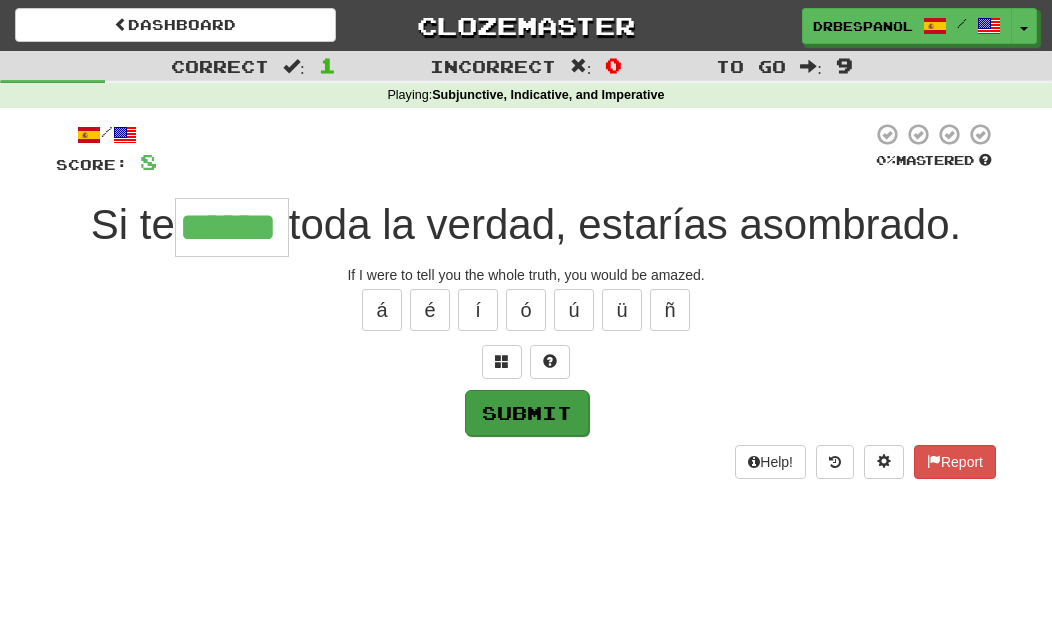 type on "******" 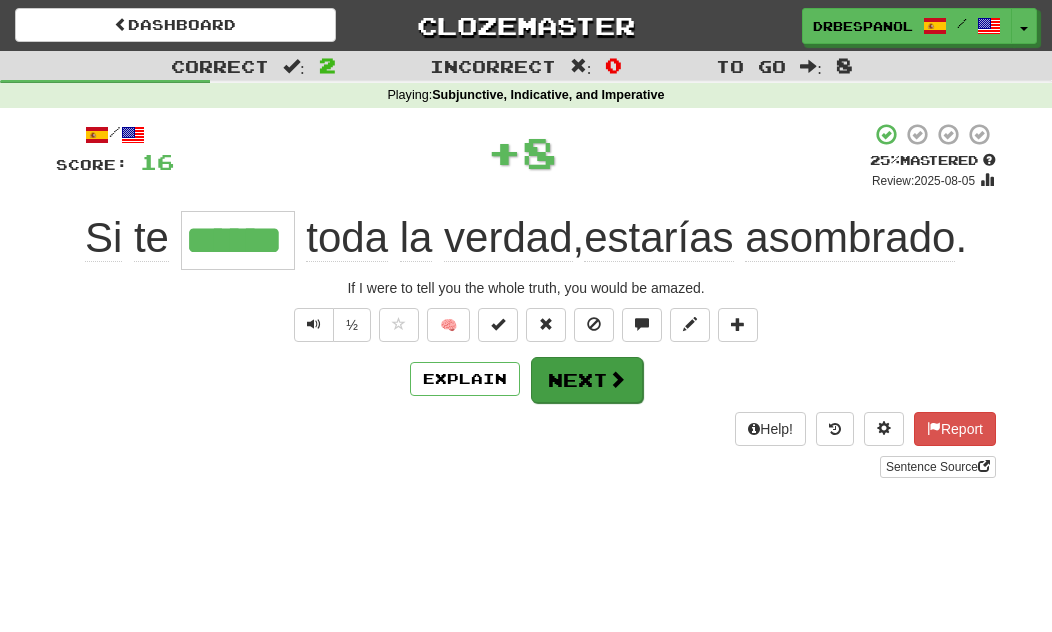 click on "Next" at bounding box center (587, 380) 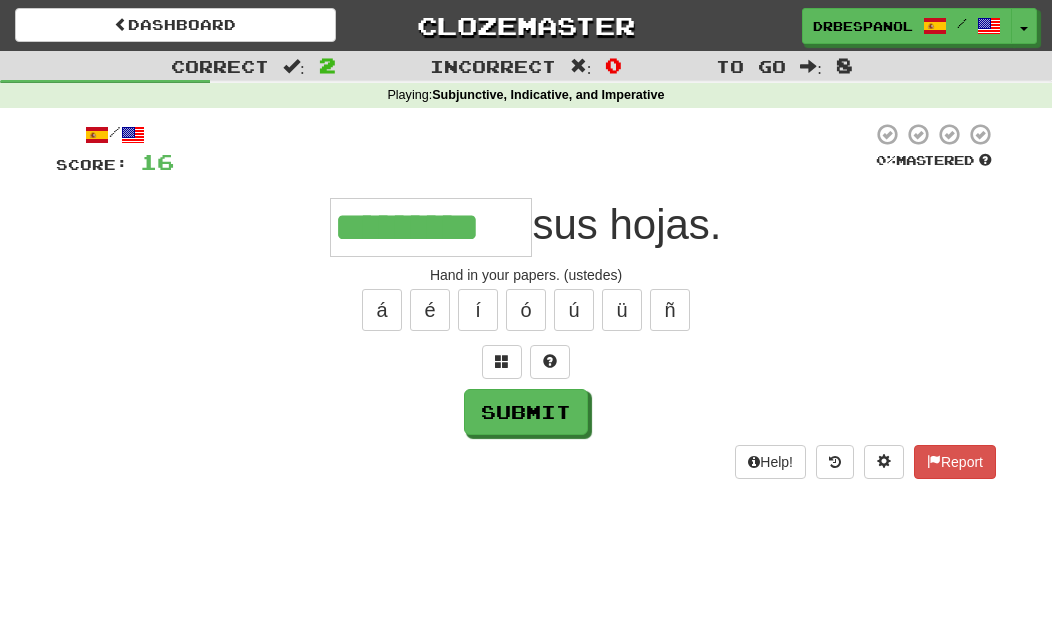 type on "*********" 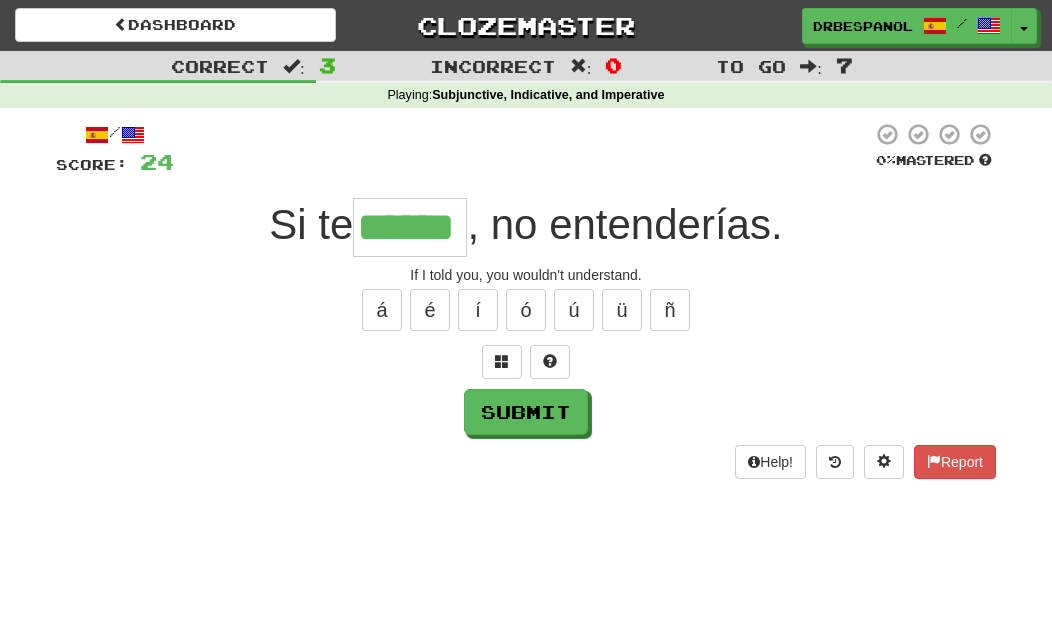 type on "******" 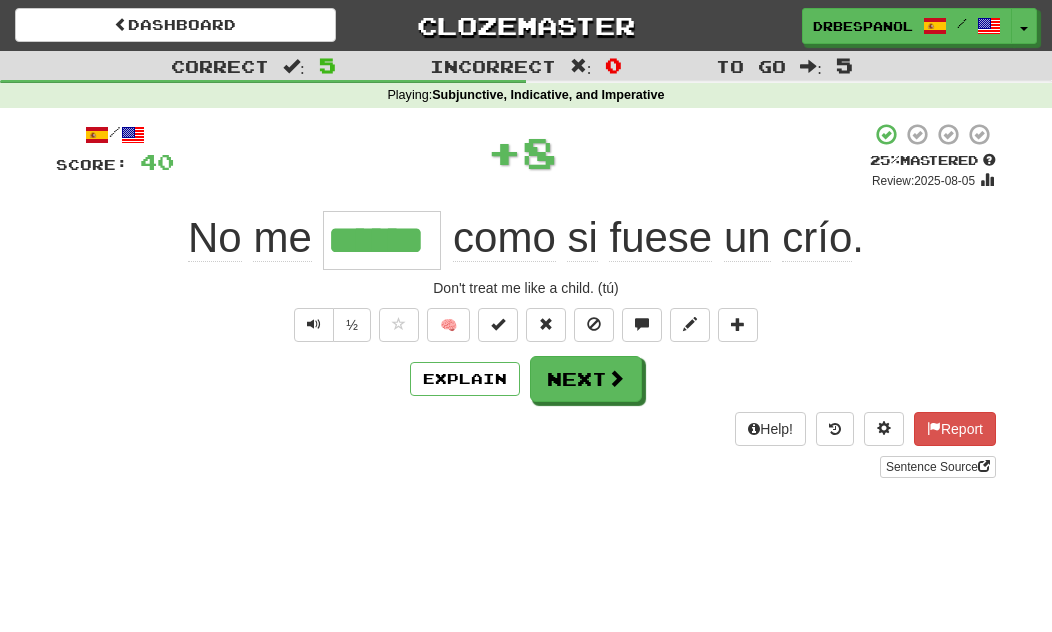 type on "******" 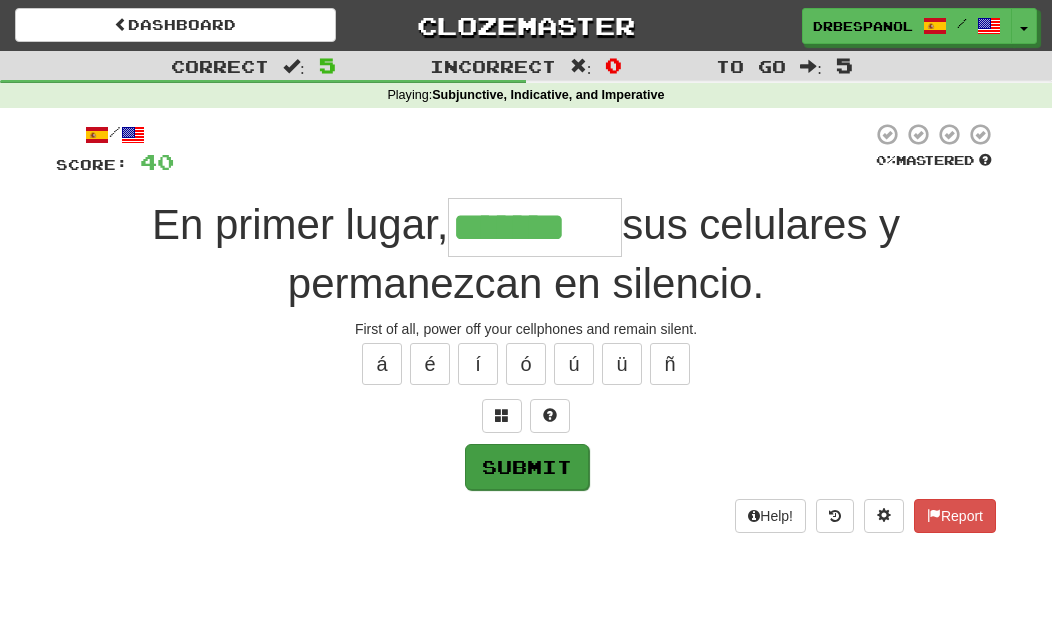 type on "*******" 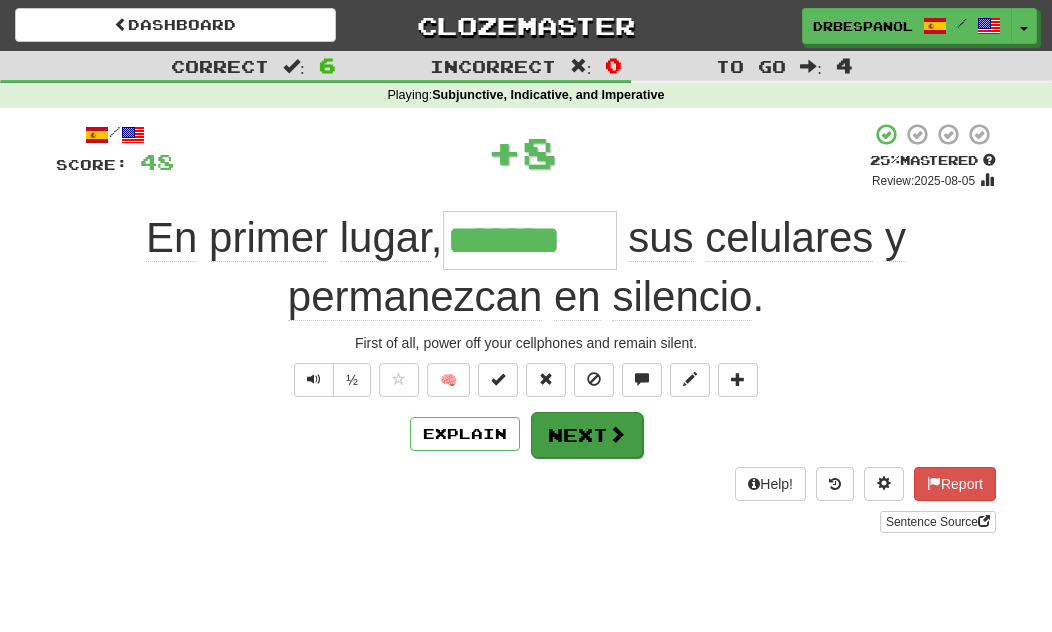 click on "Next" at bounding box center [587, 435] 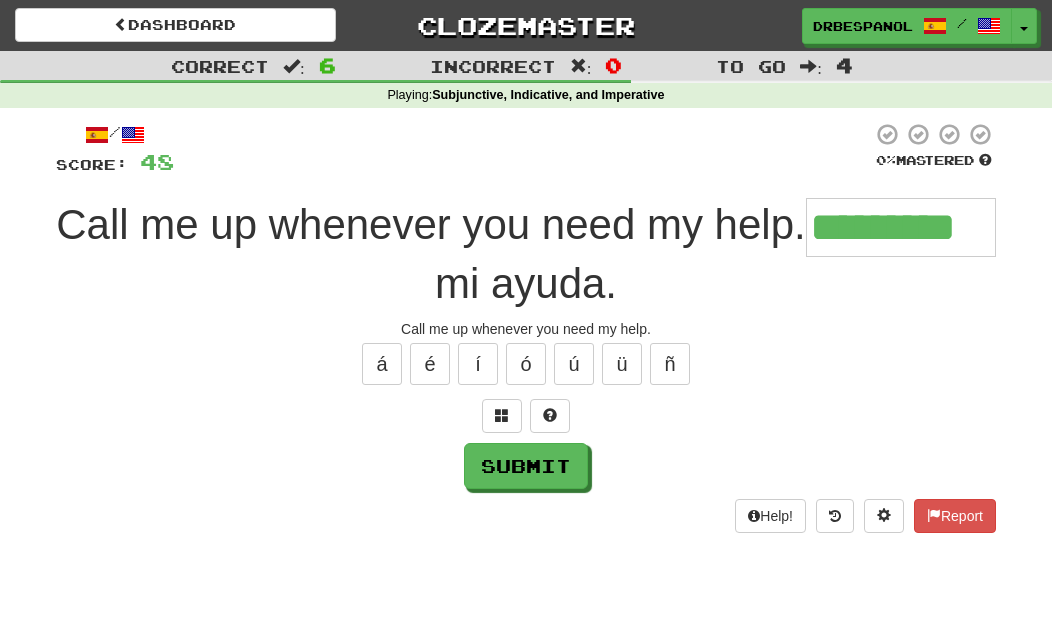 type on "*********" 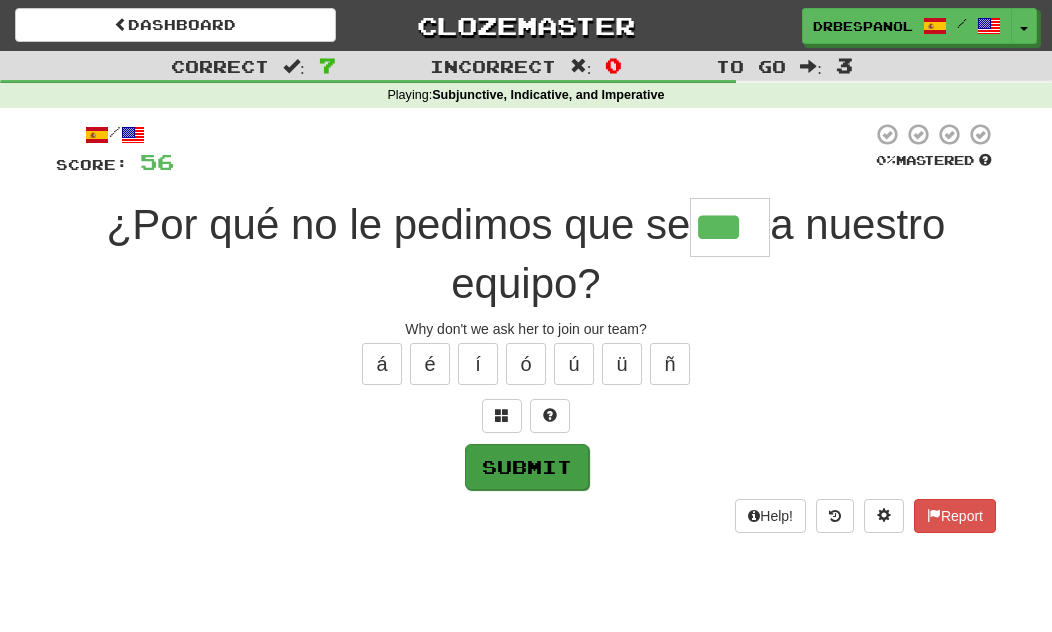 type on "***" 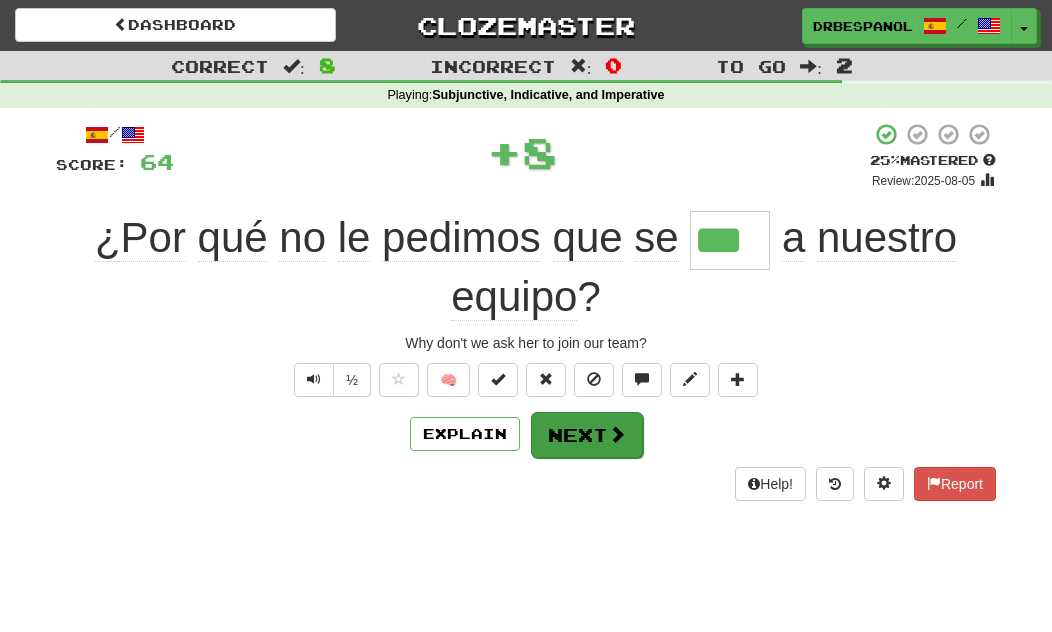 click on "Next" at bounding box center (587, 435) 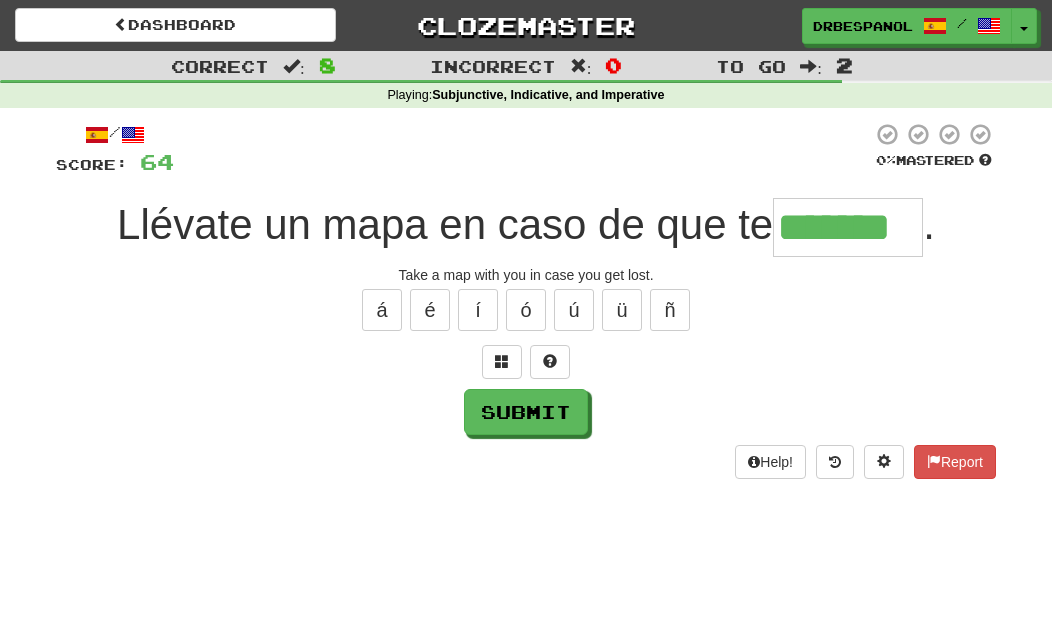 type on "*******" 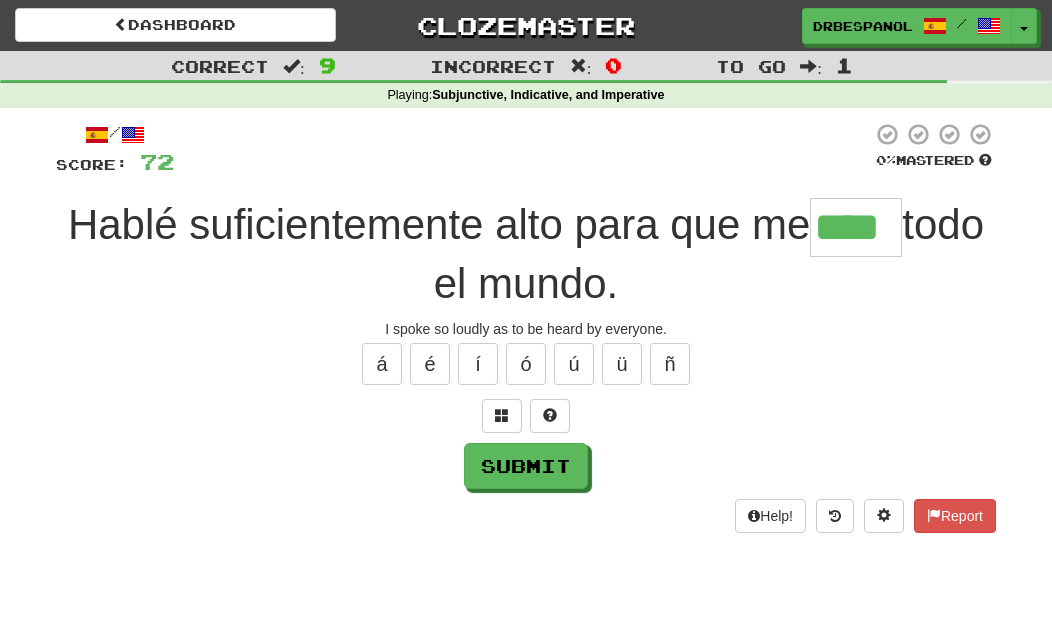 type on "****" 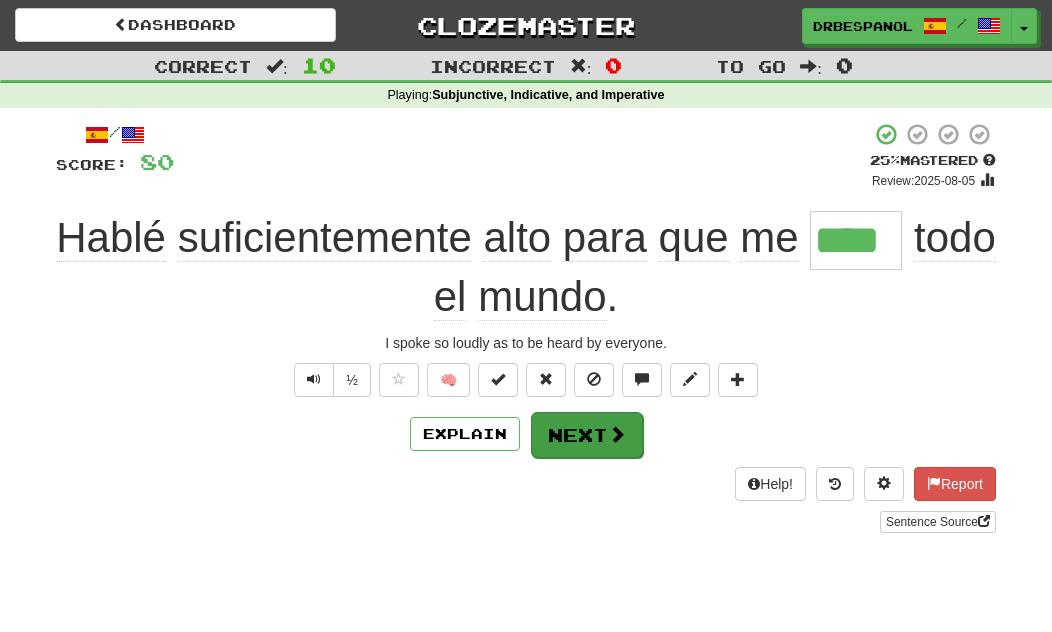 click on "Next" at bounding box center (587, 435) 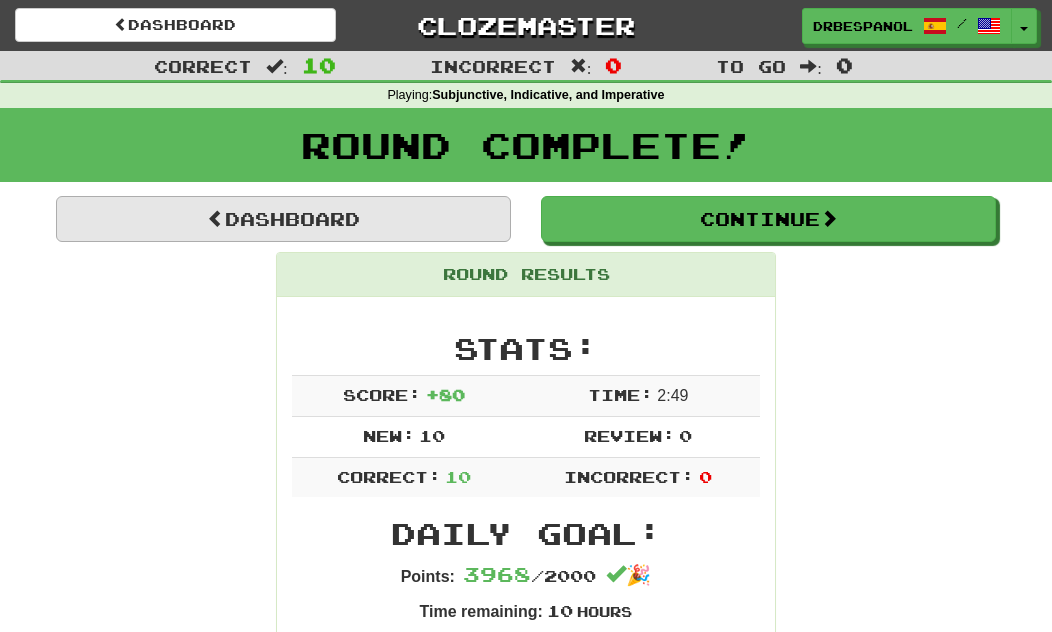 click on "Dashboard" at bounding box center (283, 219) 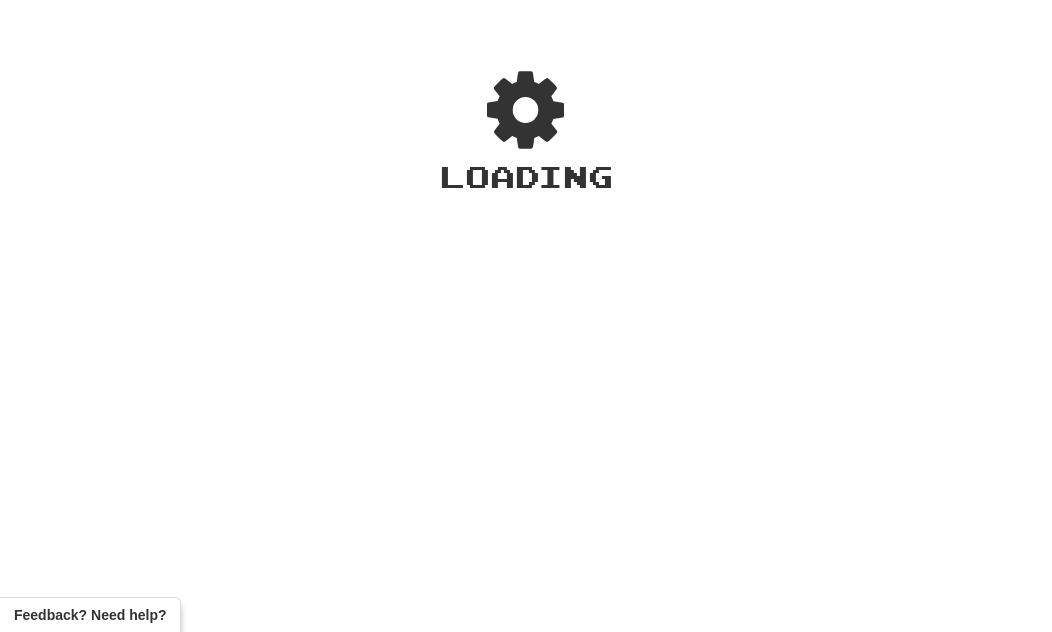 scroll, scrollTop: 0, scrollLeft: 0, axis: both 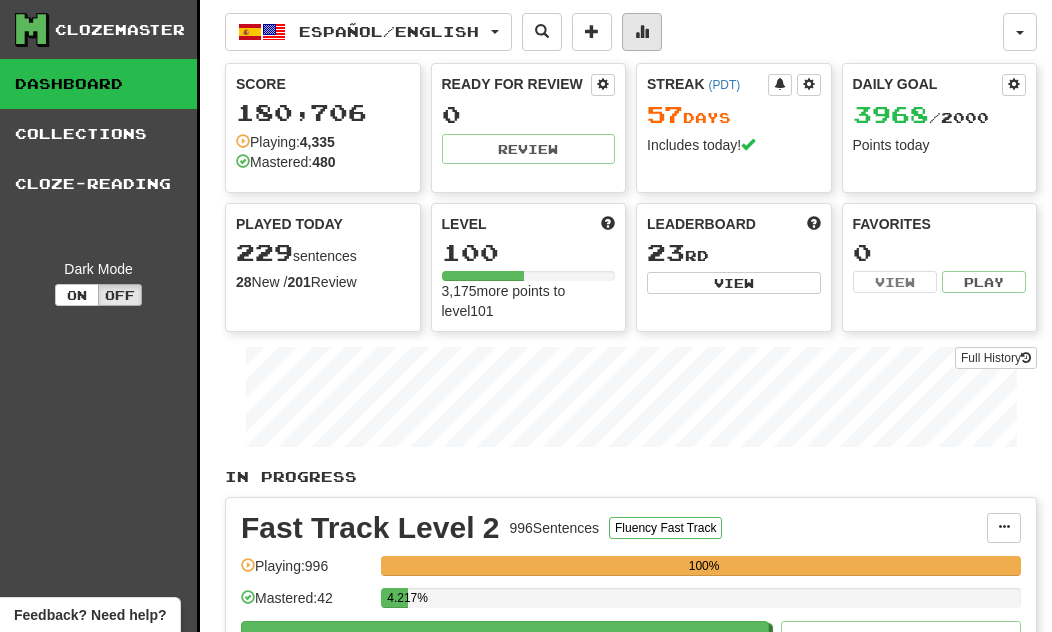 click at bounding box center [642, 31] 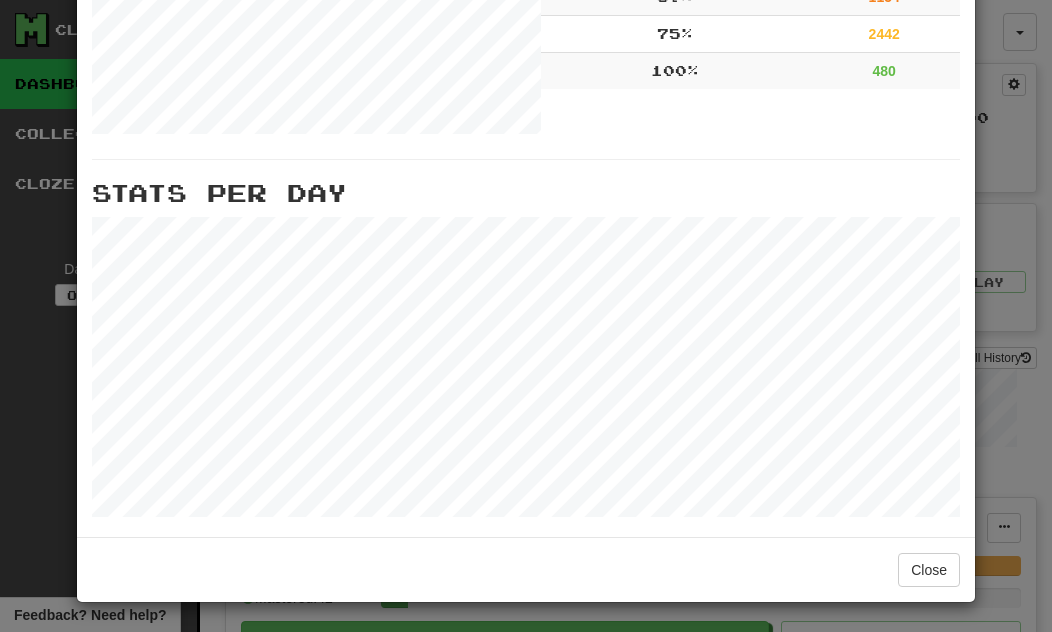 scroll, scrollTop: 830, scrollLeft: 0, axis: vertical 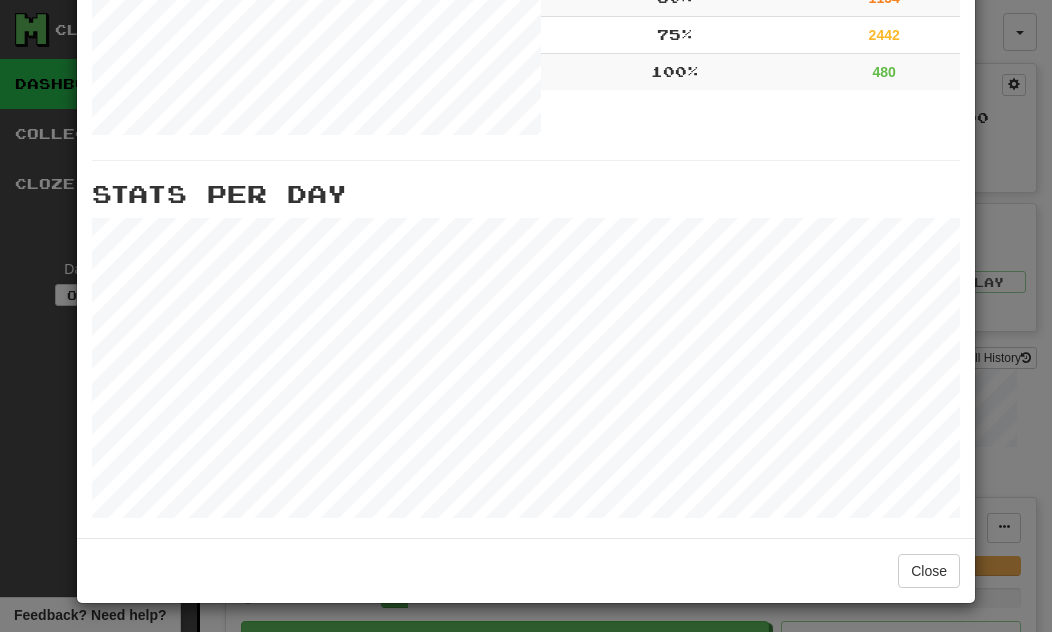 click on "Review Forecast Totals Played :   14896 Mastered :   428 Correct :   12729 Incorrect :   2167 Multiple Choice :   414 Text Input :   14482 Listening :   38 Speaking :   21 Used Hint :   1476 Time Played :   44:20:25 Cloze Mastery % Mastered Count 0 % 3 25 % 256 50 % 1154 75 % 2442 100 % 480 Stats Per Day" at bounding box center [526, -105] 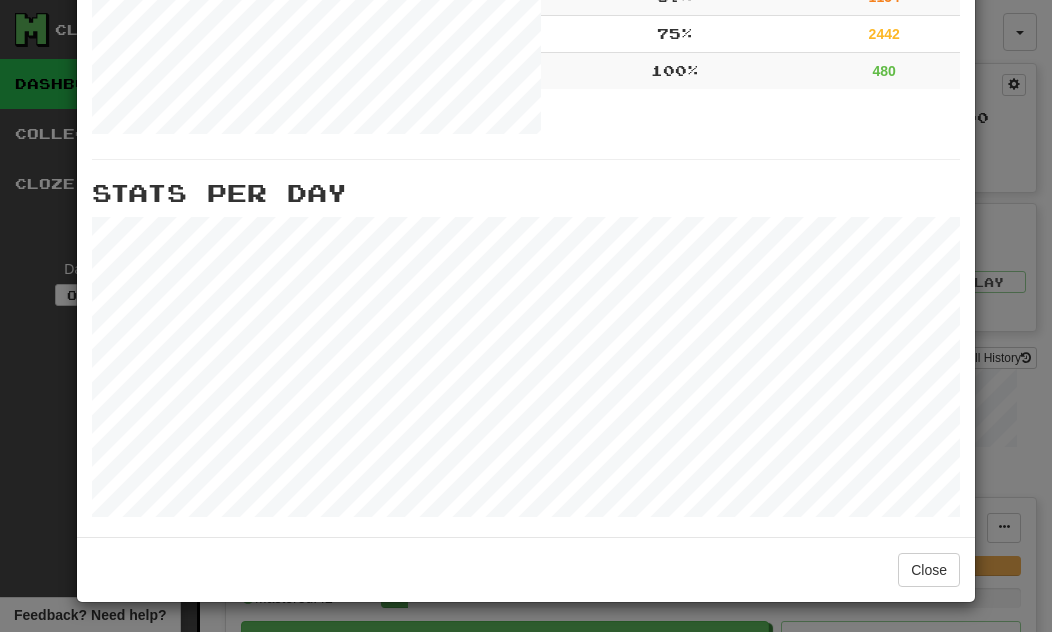 scroll, scrollTop: 830, scrollLeft: 0, axis: vertical 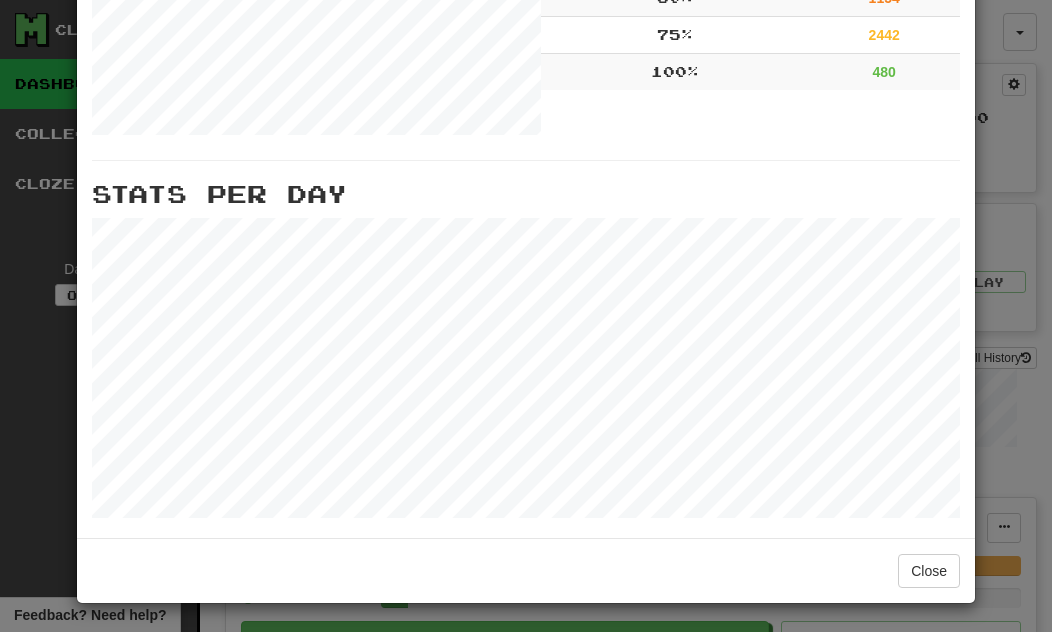 click on "Stats Per Day" at bounding box center [526, 194] 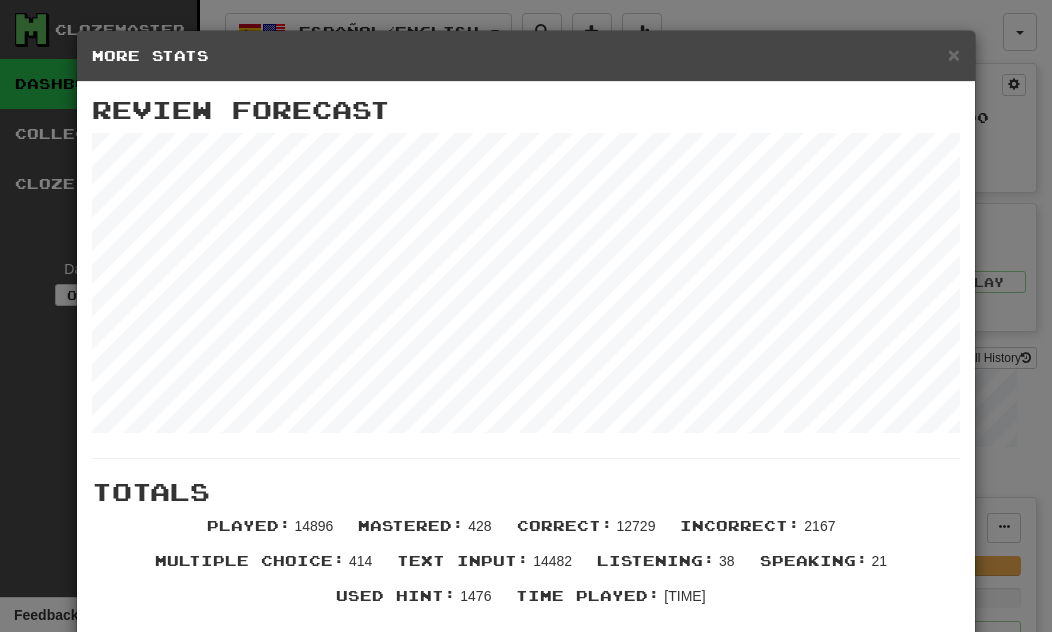 scroll, scrollTop: 0, scrollLeft: 0, axis: both 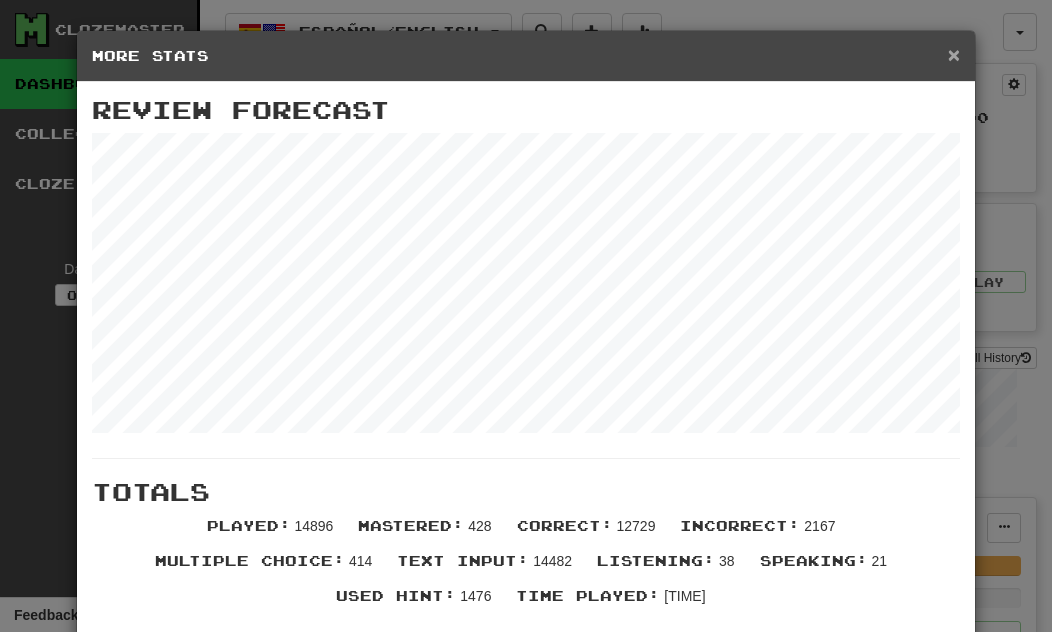 click on "×" at bounding box center (954, 54) 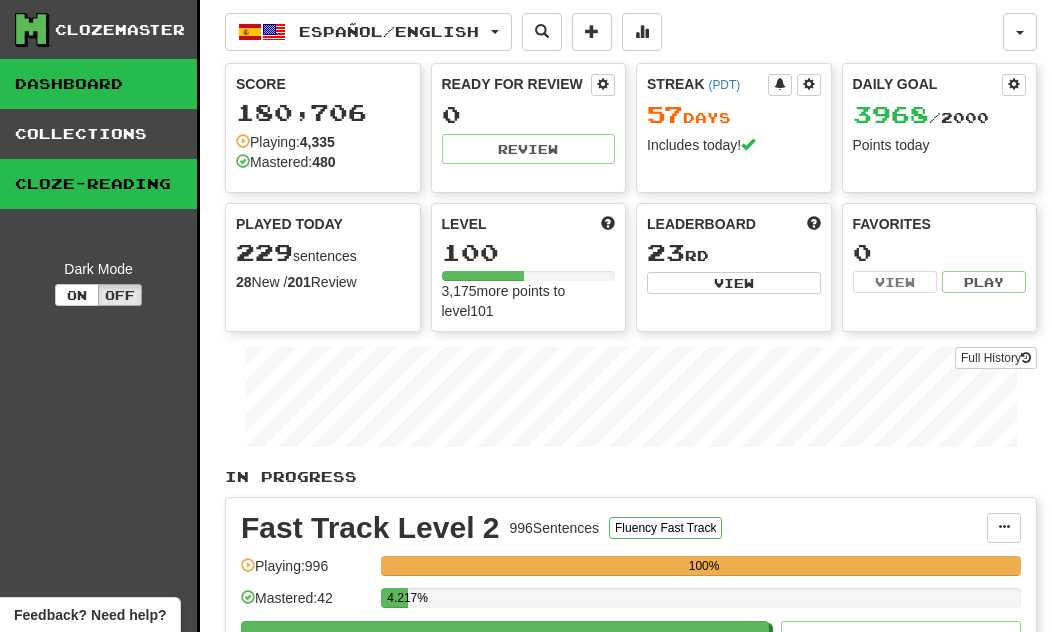click on "Cloze-Reading" at bounding box center (98, 184) 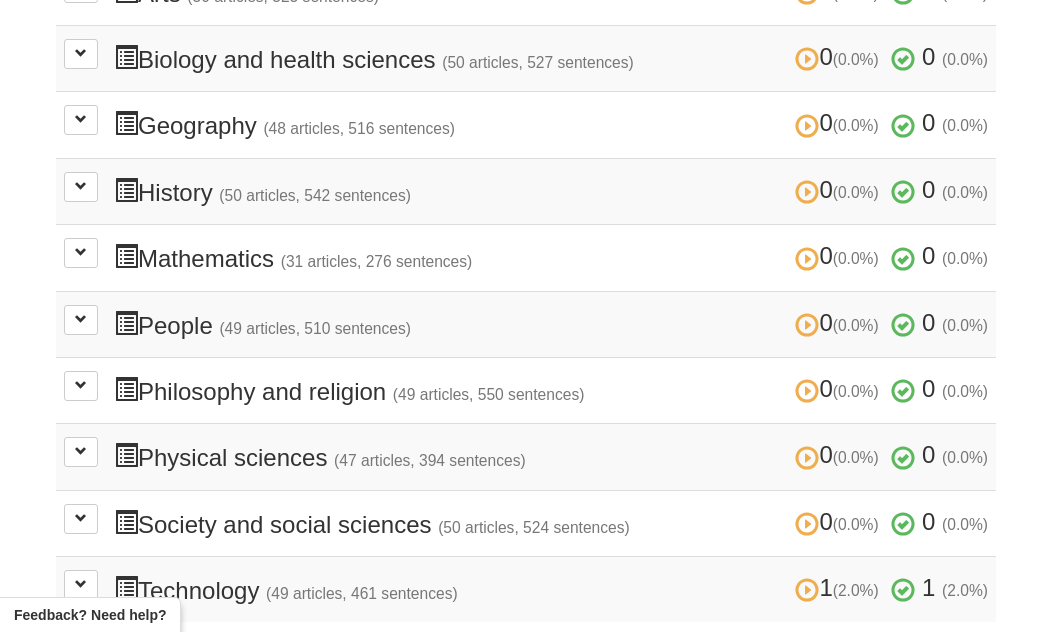 scroll, scrollTop: 660, scrollLeft: 0, axis: vertical 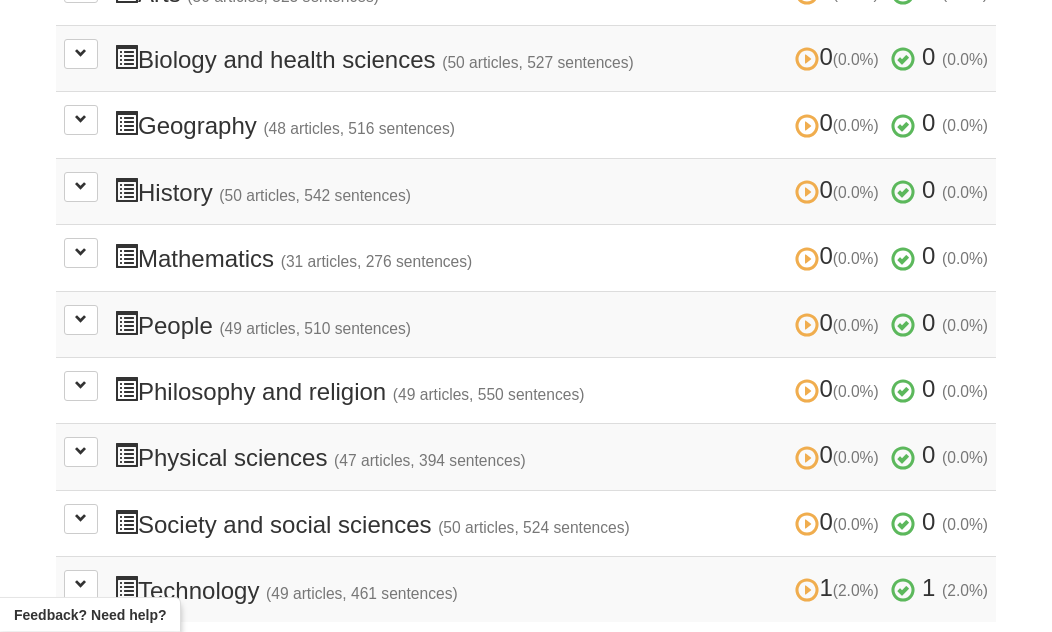 click at bounding box center [126, 588] 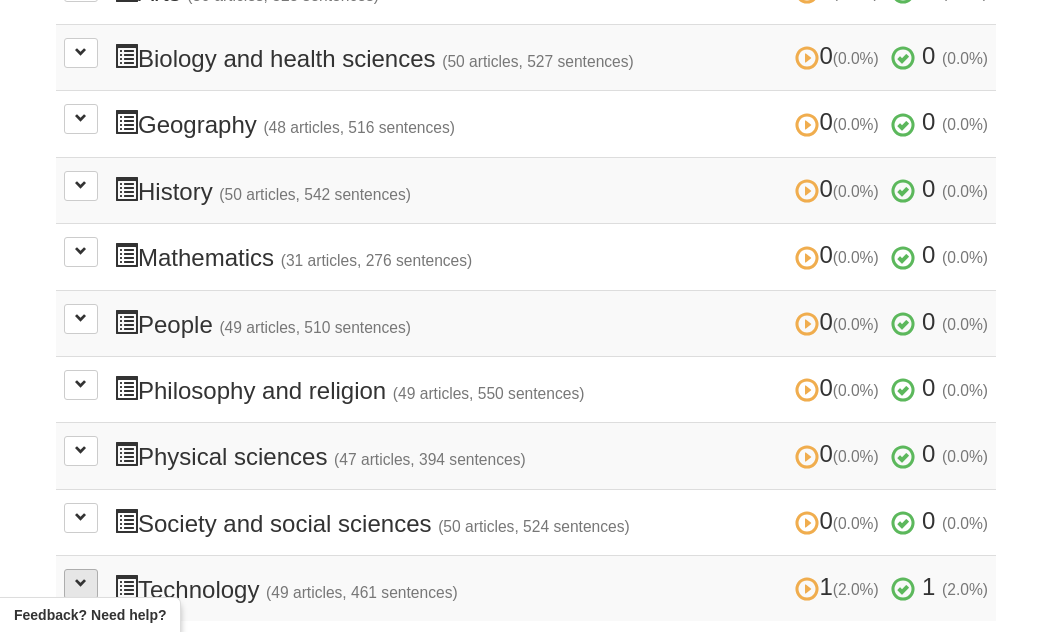 click at bounding box center (81, 583) 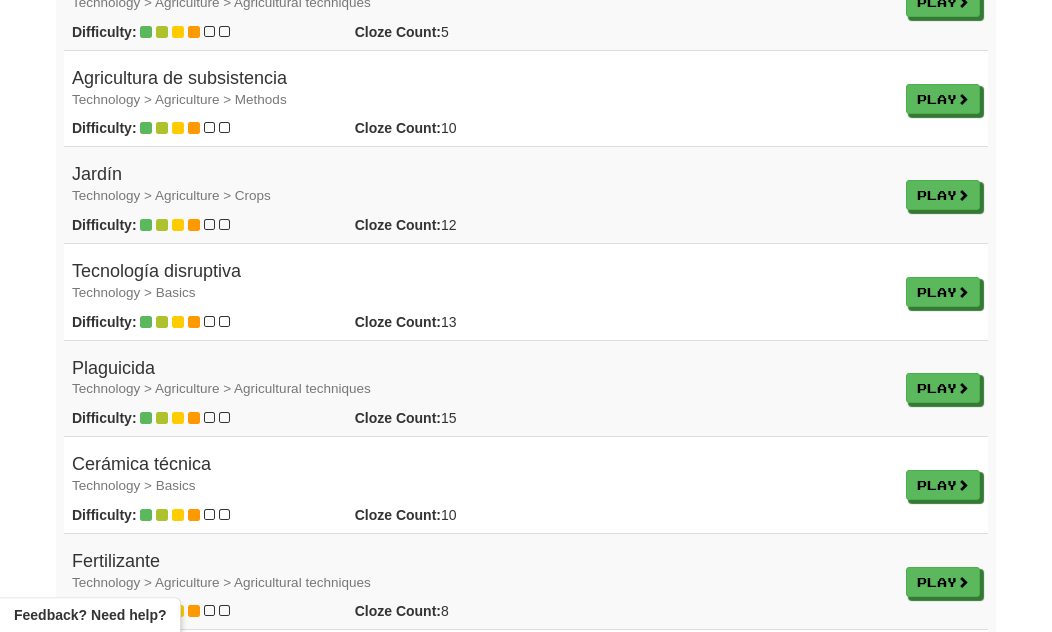 scroll, scrollTop: 5205, scrollLeft: 0, axis: vertical 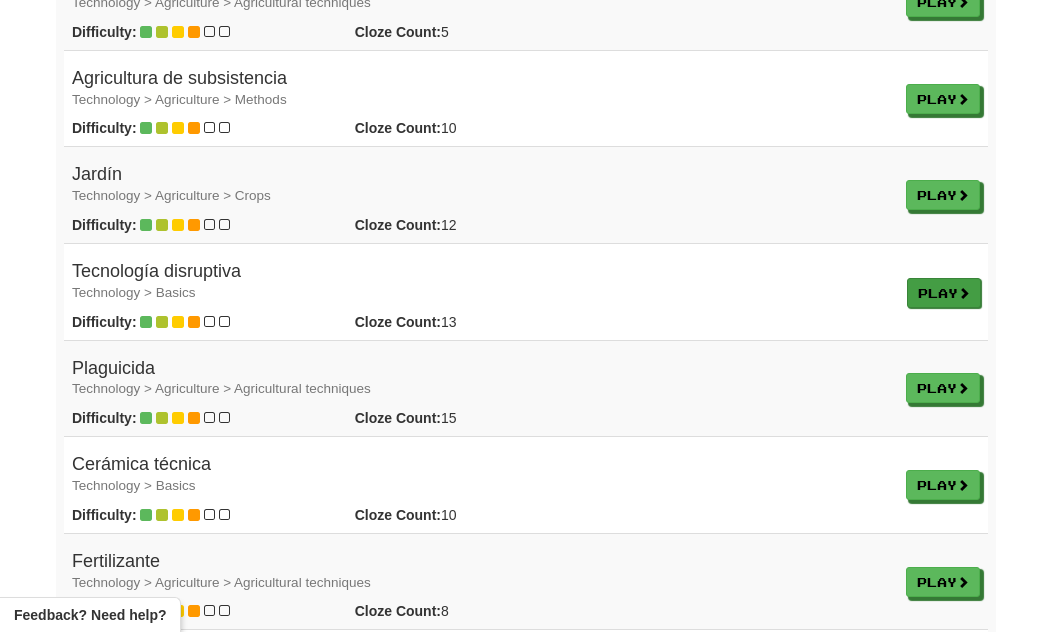click on "Play" at bounding box center (944, 293) 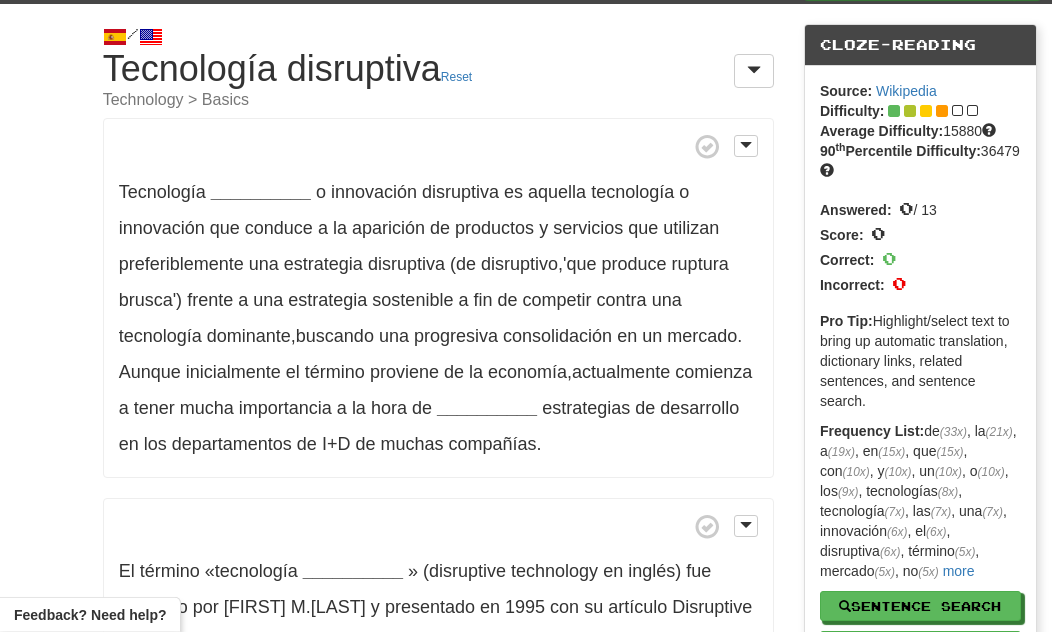 scroll, scrollTop: 49, scrollLeft: 0, axis: vertical 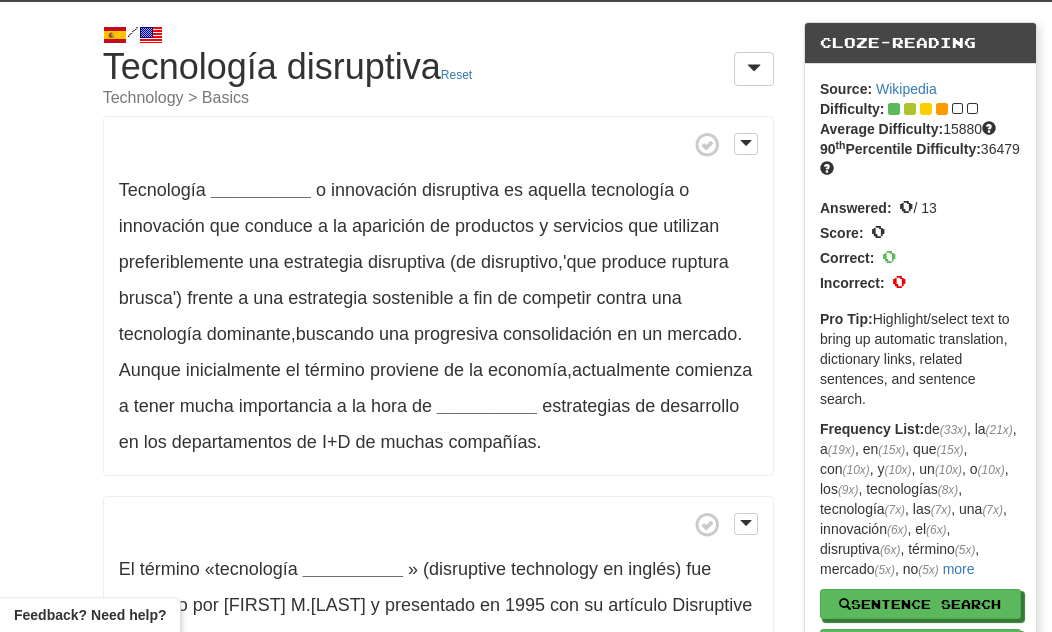 click on "Tecnología
__________
o   innovación   disruptiva   es   aquella   tecnología   o   innovación   que   conduce   a   la   aparición   de   productos   y   servicios   que   utilizan   preferiblemente   una   estrategia   disruptiva   (de   disruptivo ,  'que   produce   ruptura   brusca')   frente   a   una   estrategia   sostenible   a   fin   de   competir   contra   una   tecnología   dominante ,  buscando   una   progresiva   consolidación   en   un   mercado .
Aunque   inicialmente   el   término   proviene   de   la   economía ,  actualmente   comienza   a   tener   mucha   importancia   a   la   hora   de
__________
estrategias   de   desarrollo   en   los   departamentos   de   I+D   de   muchas   compañías ." at bounding box center (438, 296) 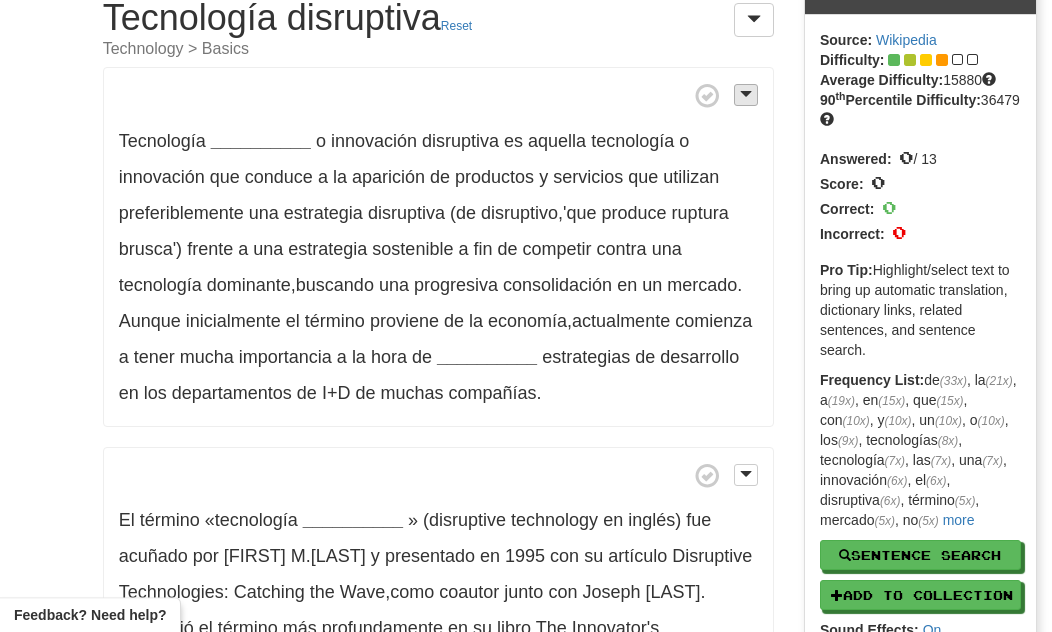 click at bounding box center [746, 94] 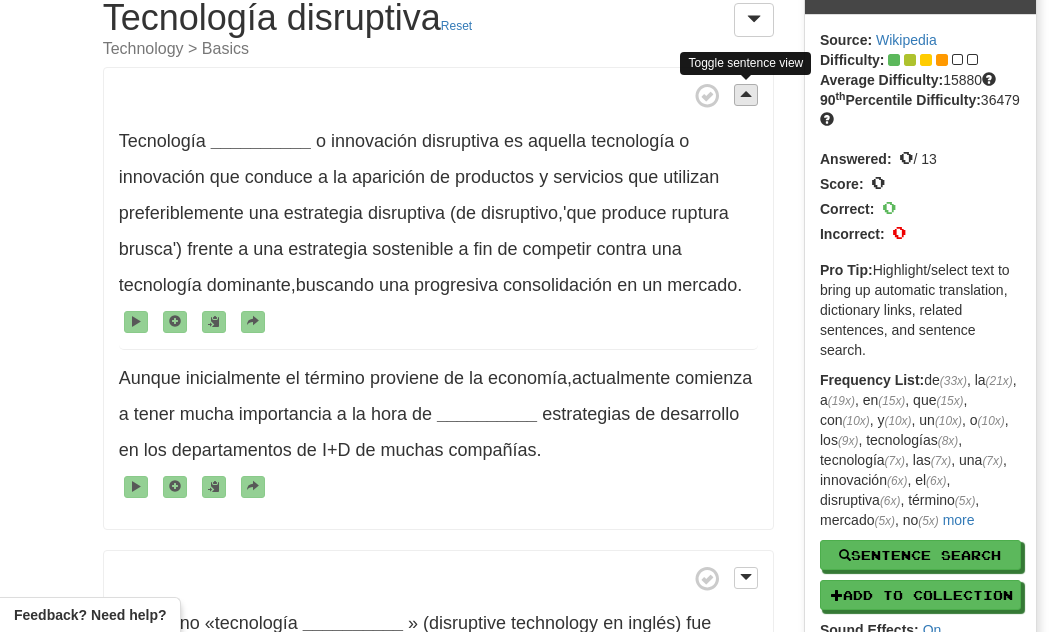 click at bounding box center (746, 94) 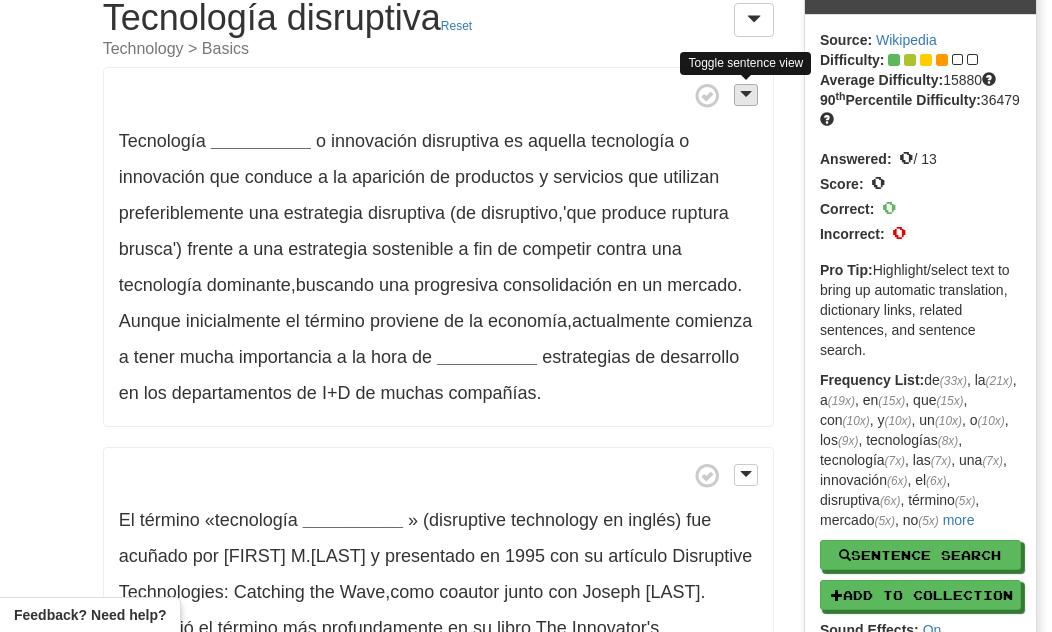 click at bounding box center (746, 95) 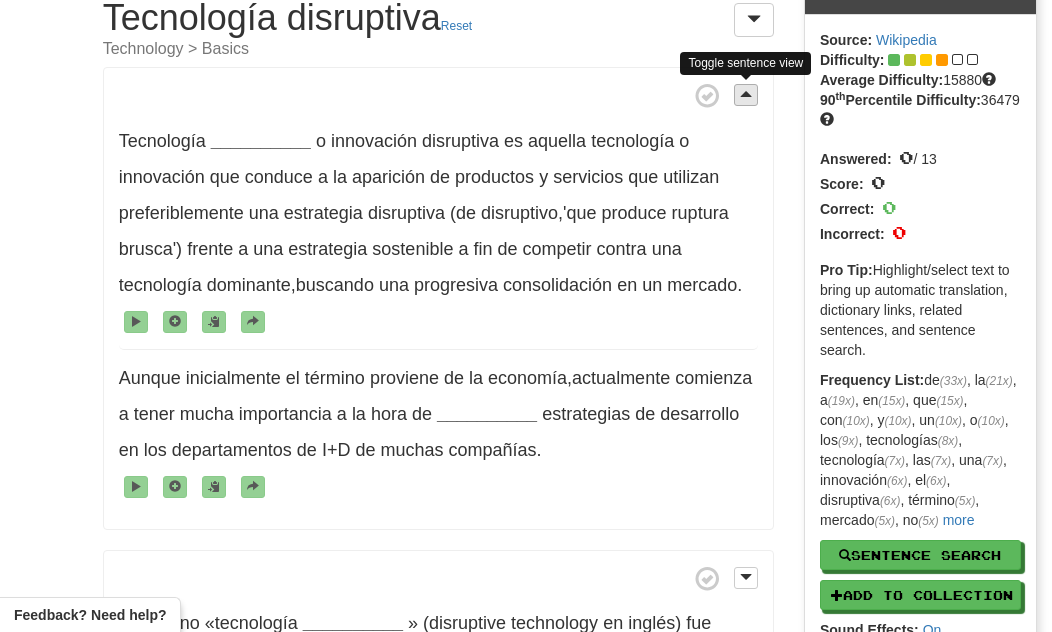 click at bounding box center [746, 95] 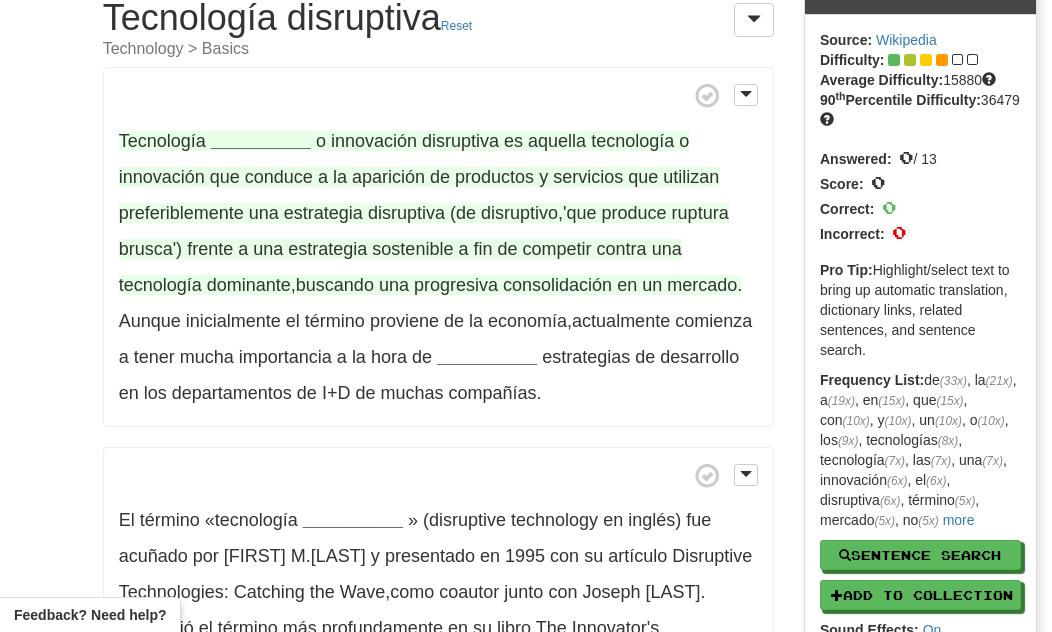 click on "__________" at bounding box center [261, 141] 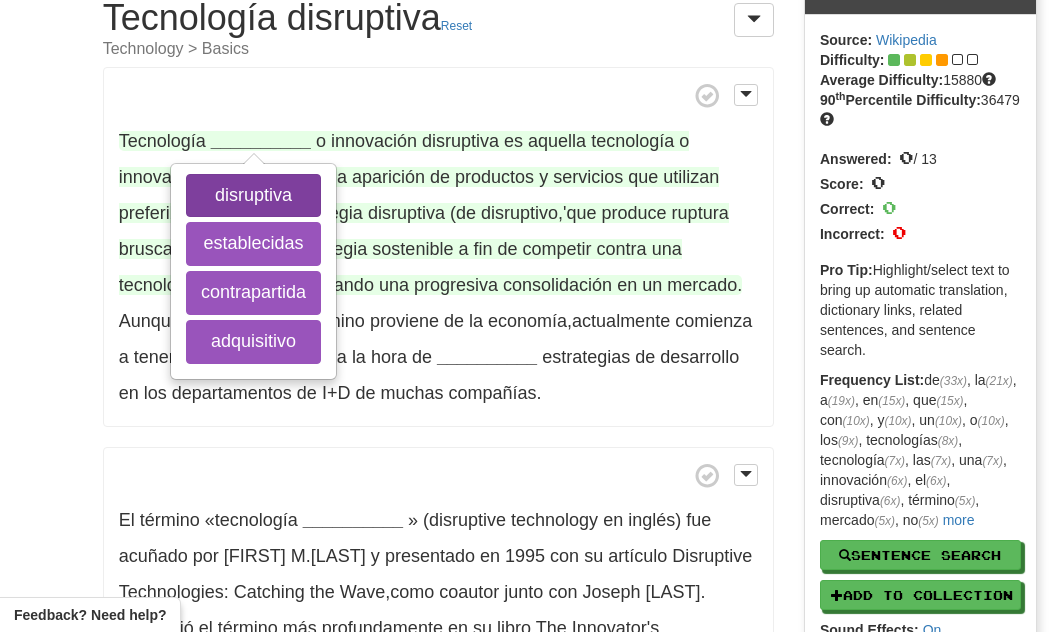 click on "disruptiva" at bounding box center (253, 196) 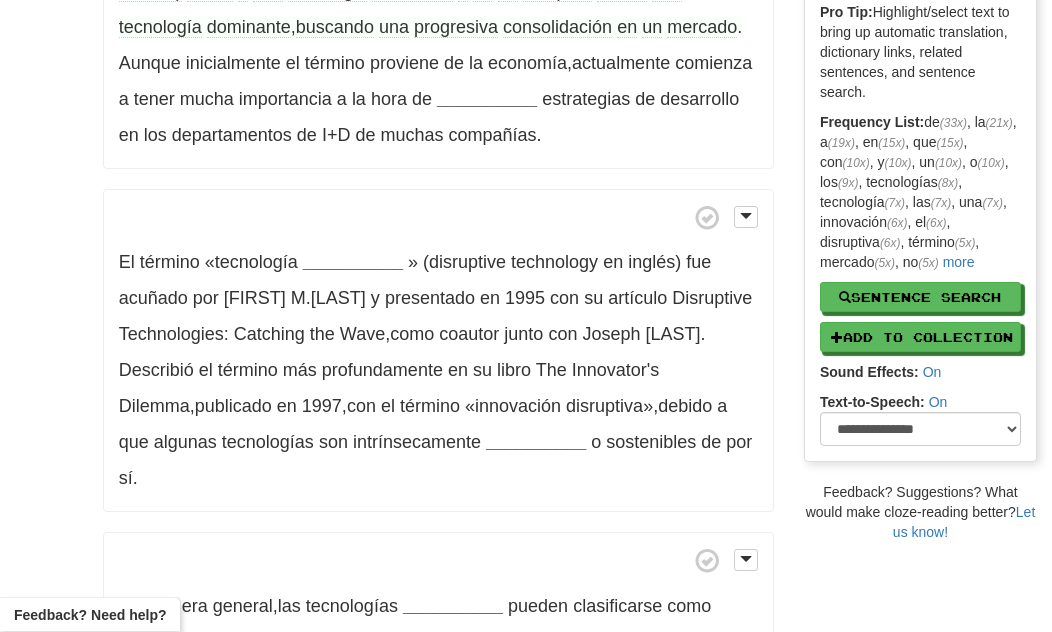 scroll, scrollTop: 356, scrollLeft: 0, axis: vertical 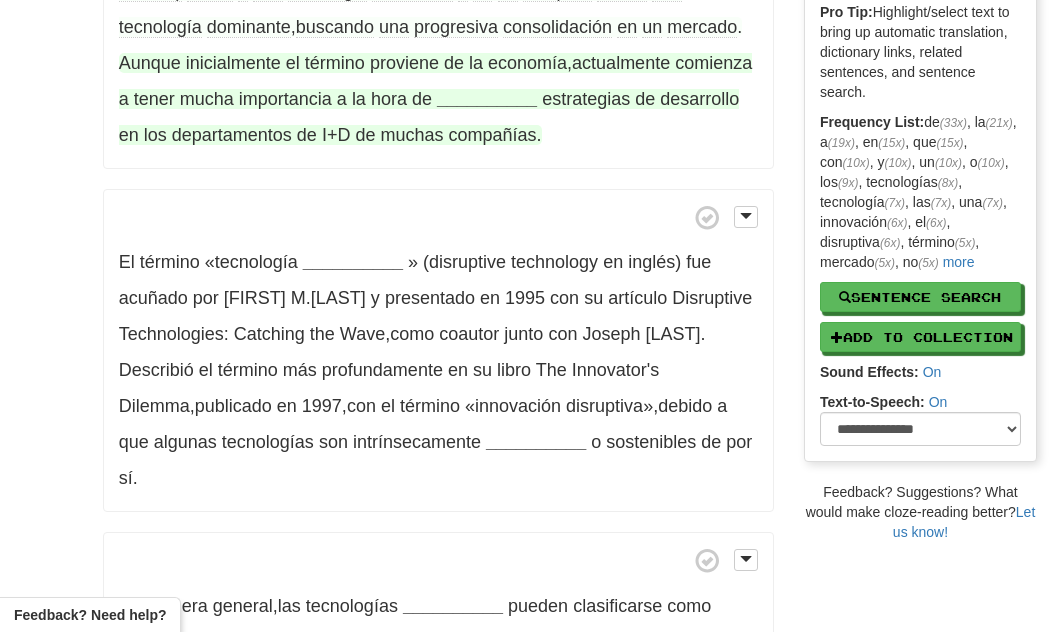 click on "__________" at bounding box center (487, 99) 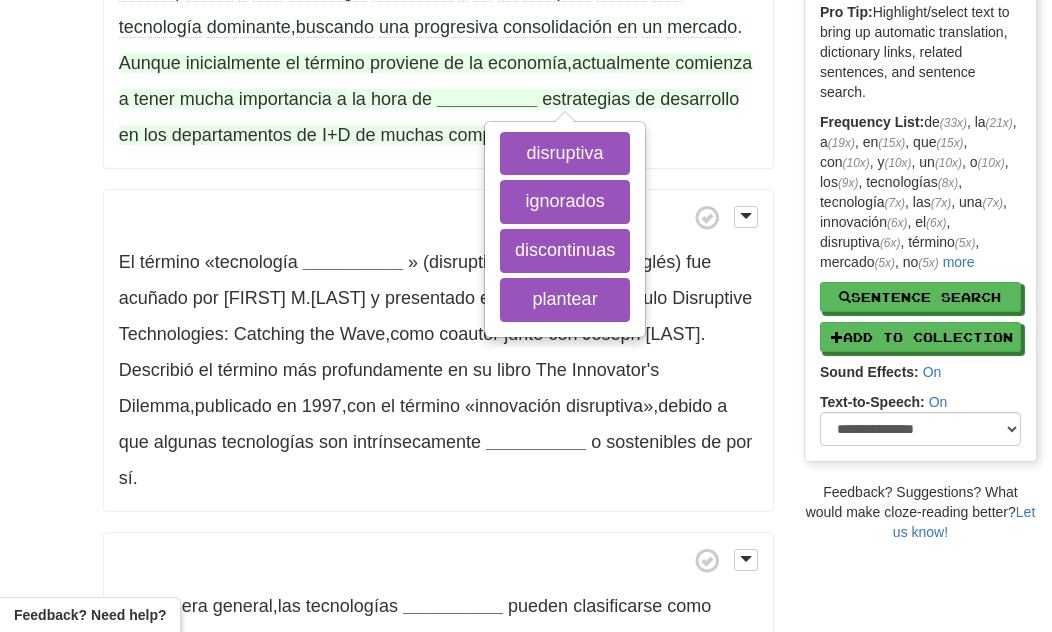 scroll, scrollTop: 357, scrollLeft: 0, axis: vertical 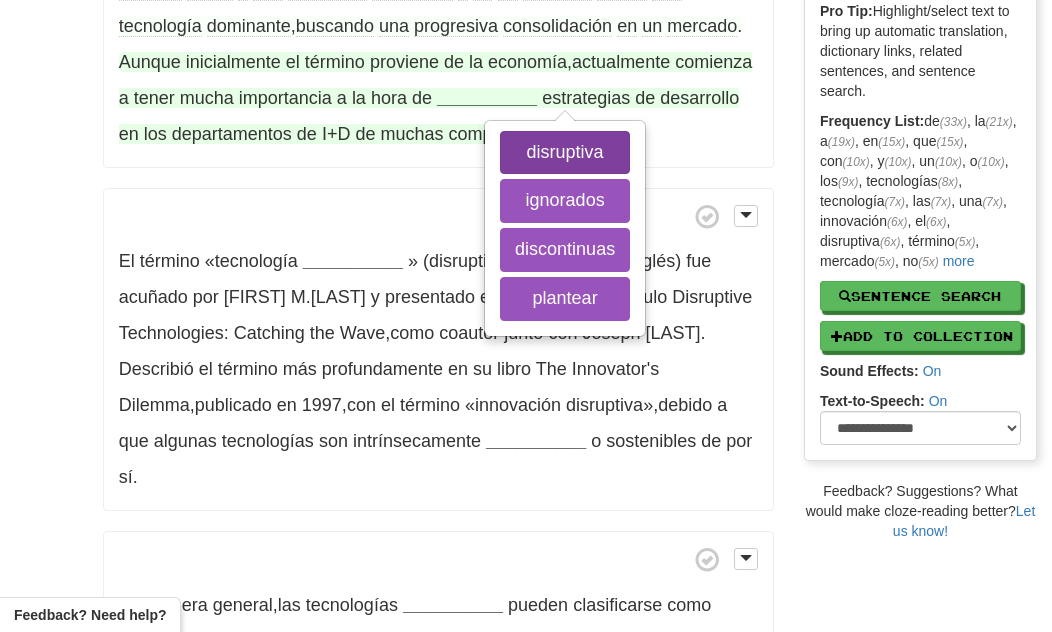 click on "disruptiva" at bounding box center [565, 153] 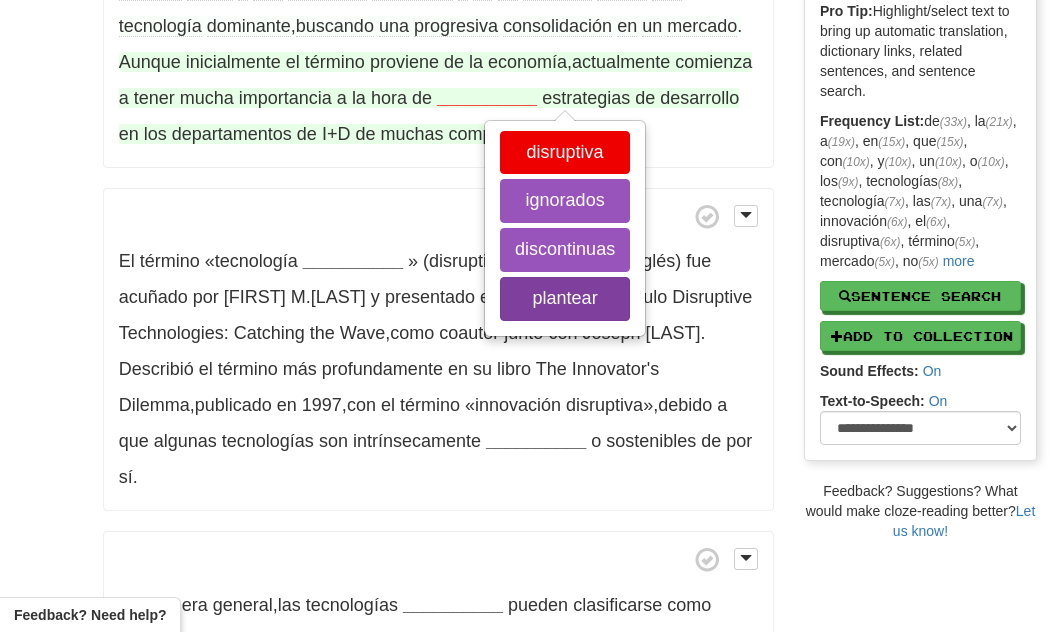click on "plantear" at bounding box center [565, 299] 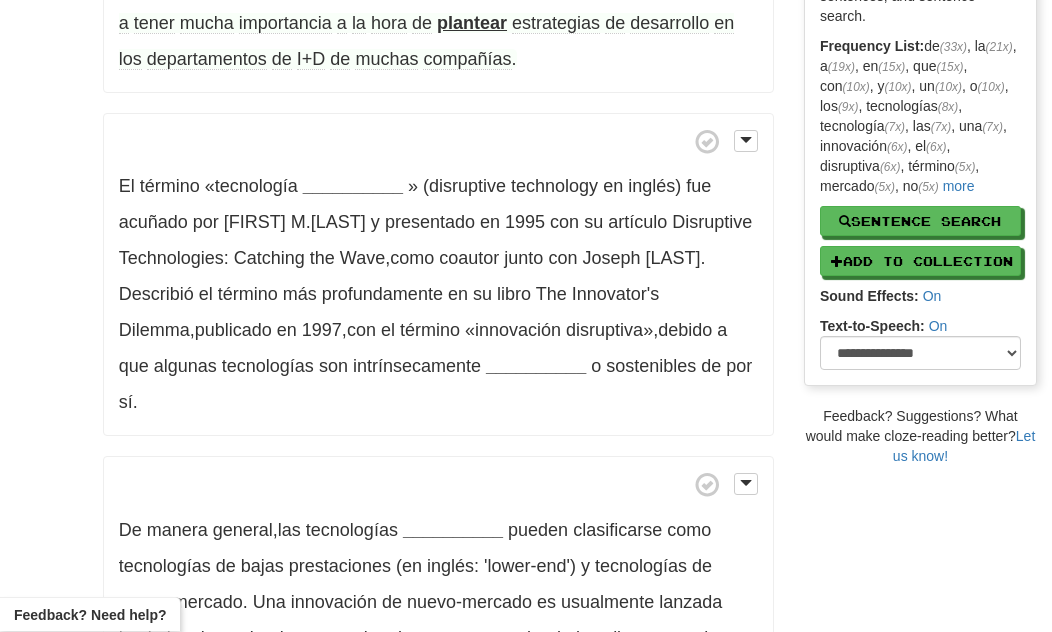 scroll, scrollTop: 445, scrollLeft: 0, axis: vertical 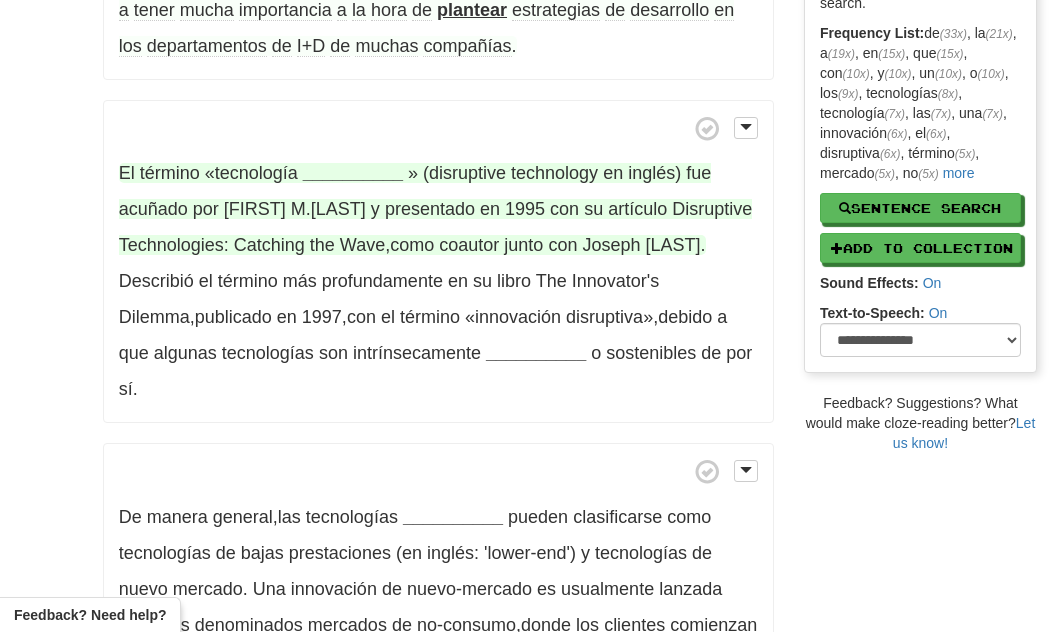 click on "__________" at bounding box center (353, 173) 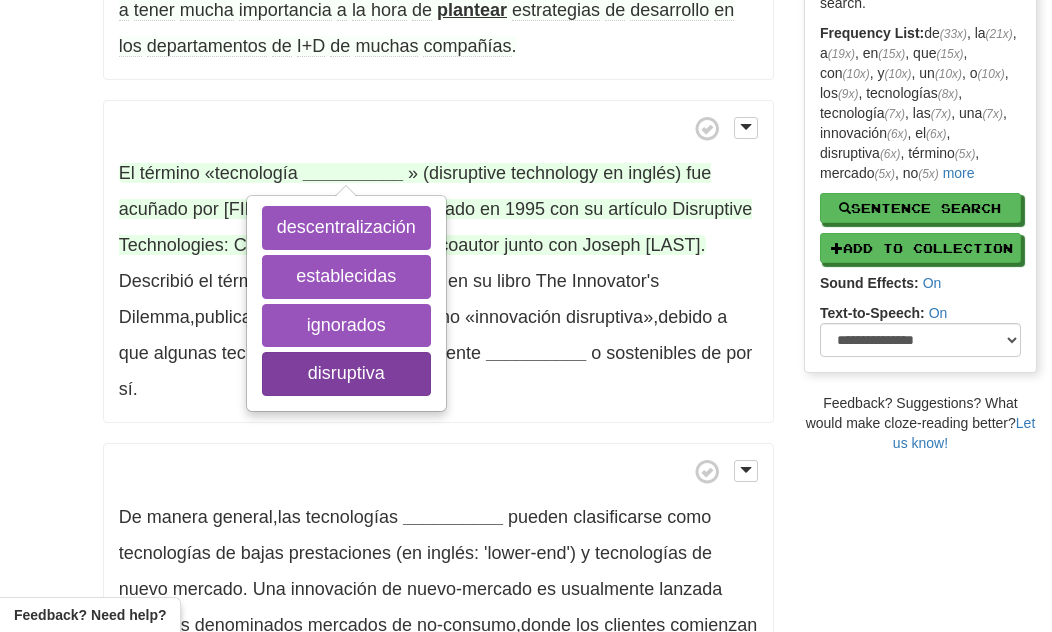 click on "disruptiva" at bounding box center (346, 374) 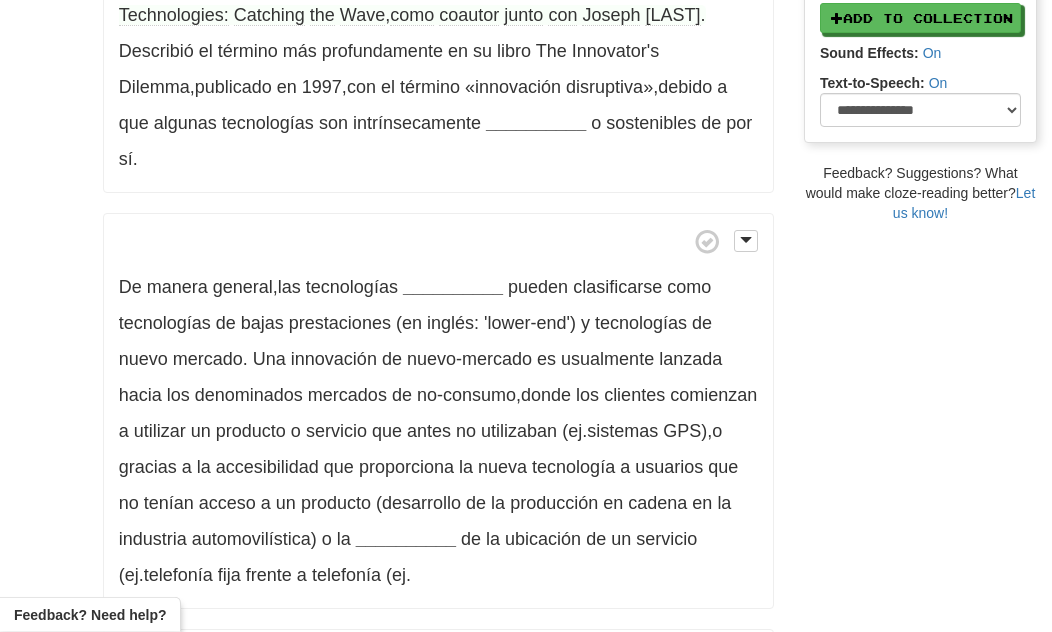 scroll, scrollTop: 676, scrollLeft: 0, axis: vertical 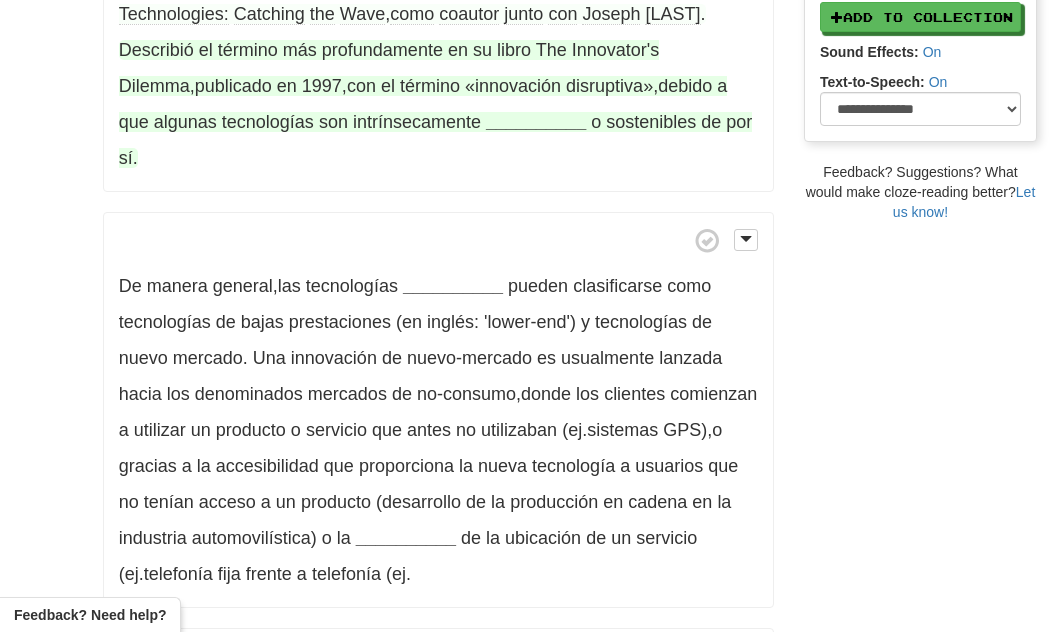 click on "__________" at bounding box center [536, 122] 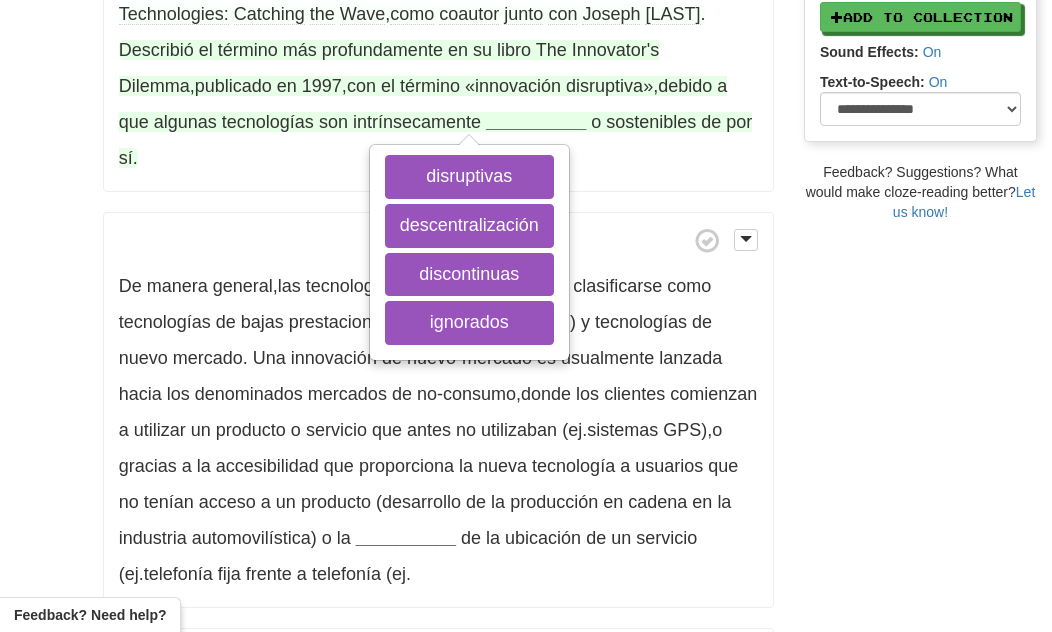 scroll, scrollTop: 676, scrollLeft: 0, axis: vertical 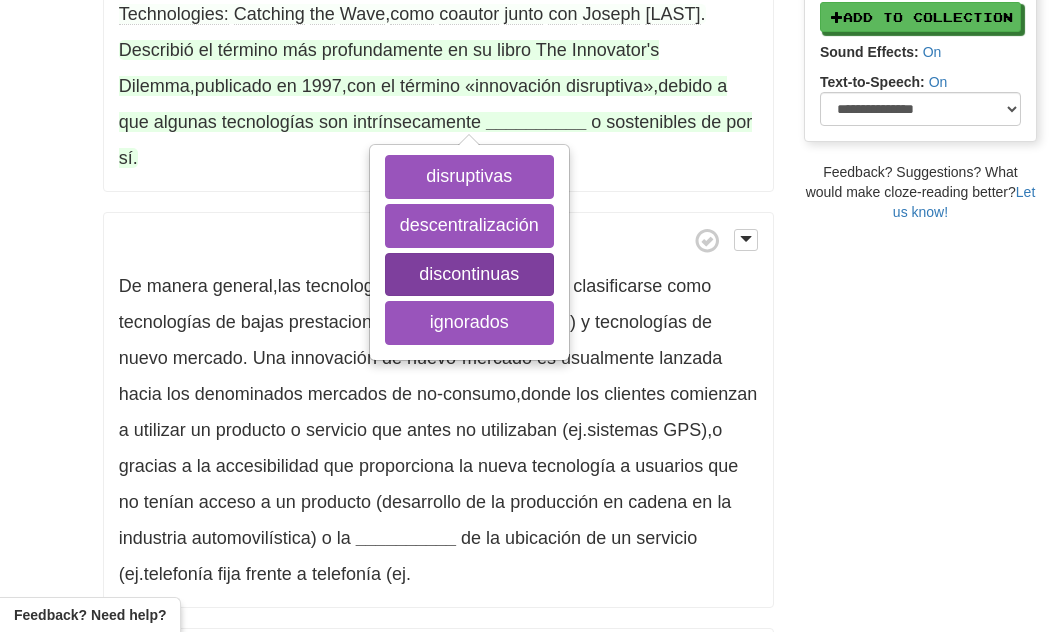 click on "discontinuas" at bounding box center [469, 275] 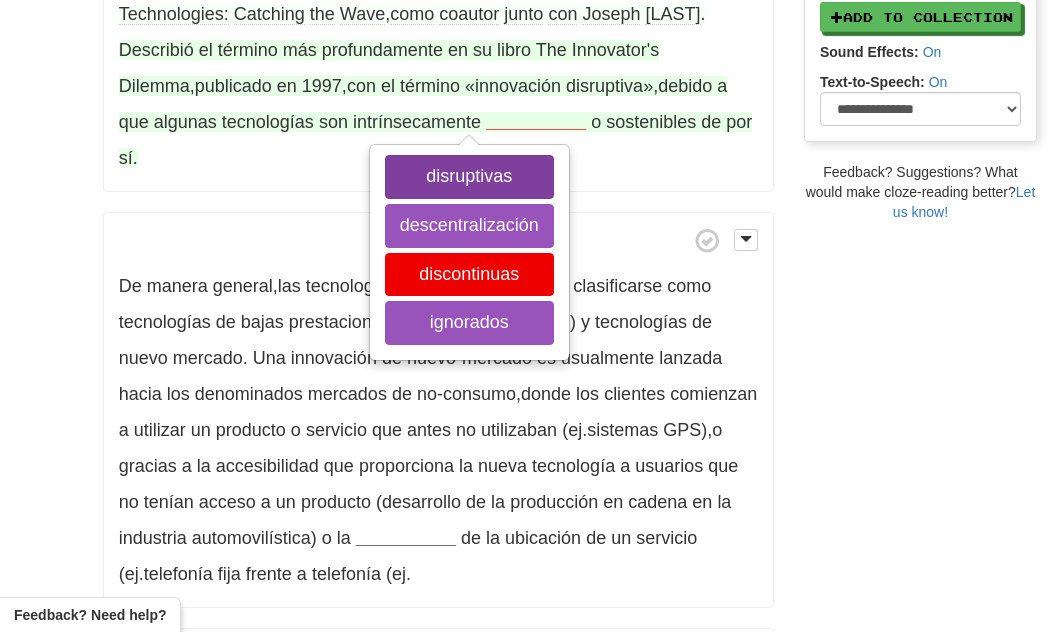 click on "disruptivas" at bounding box center (469, 177) 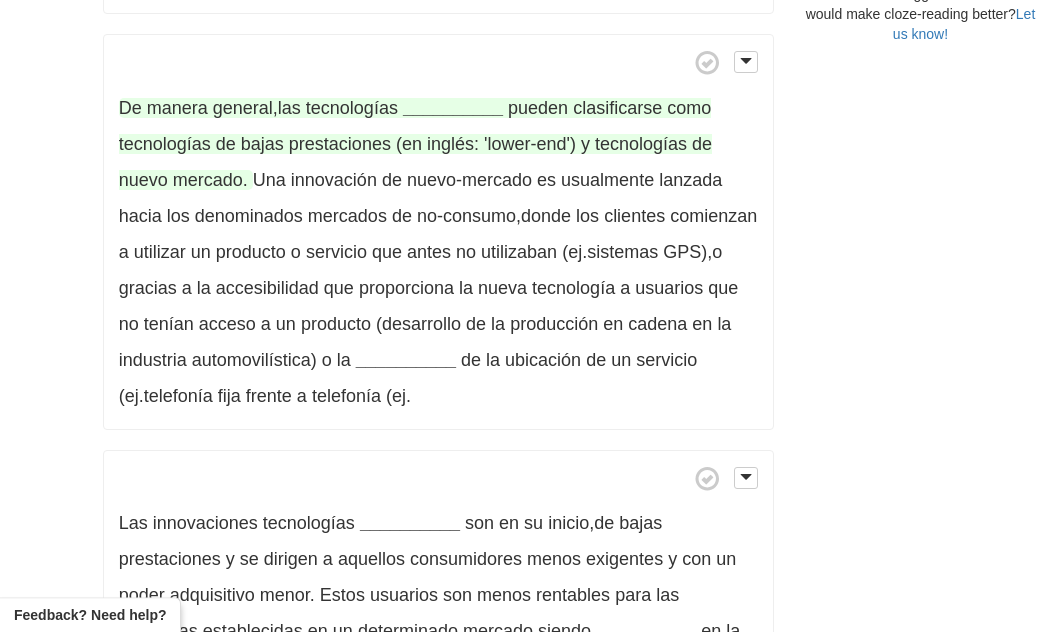 click on "__________" at bounding box center [453, 108] 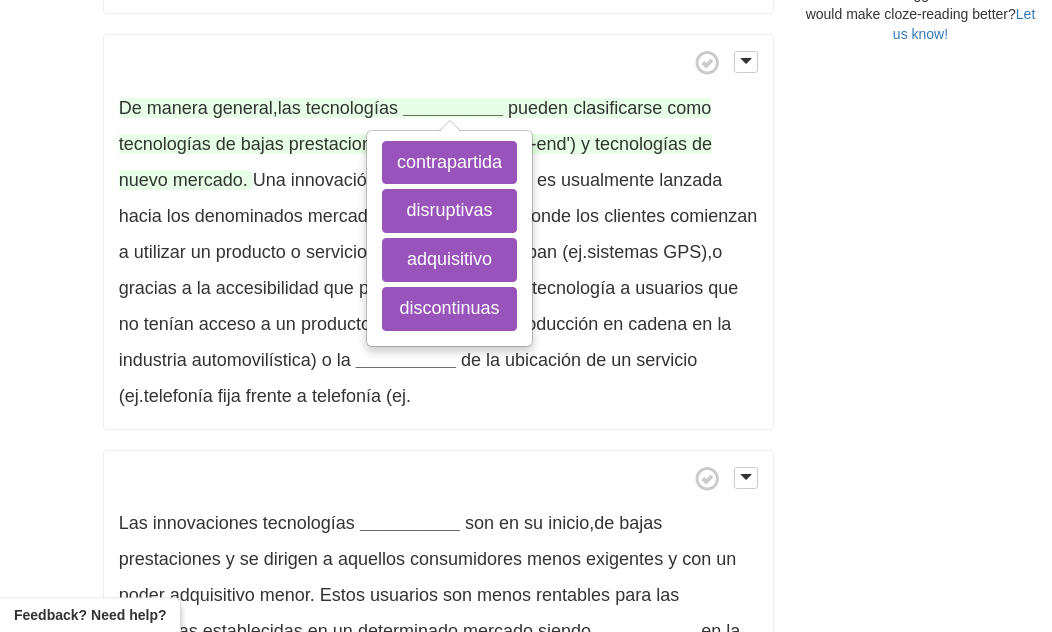scroll, scrollTop: 854, scrollLeft: 0, axis: vertical 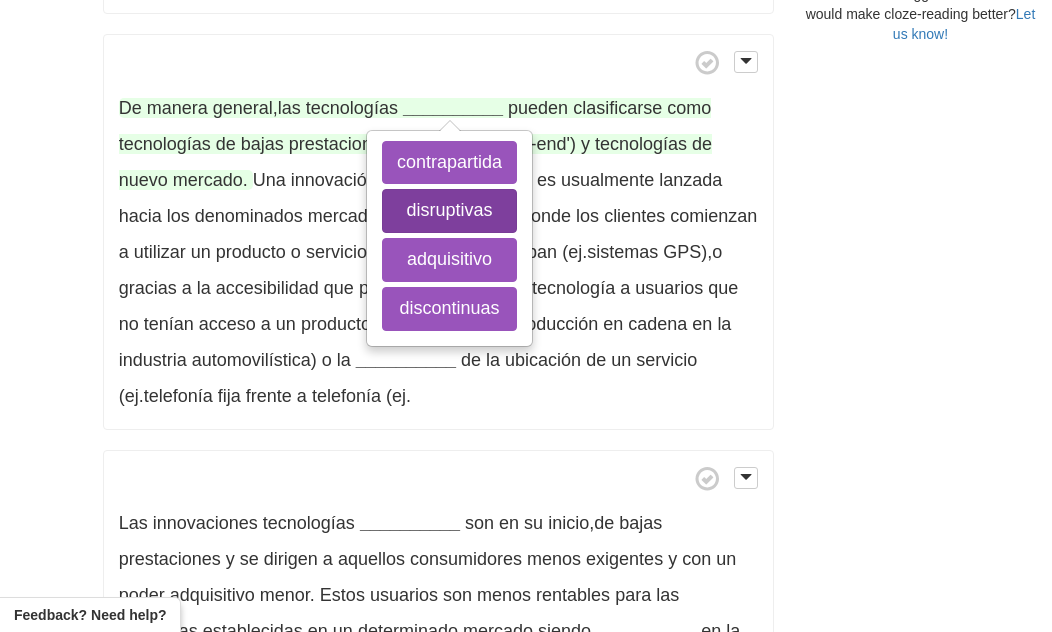 click on "disruptivas" at bounding box center (449, 211) 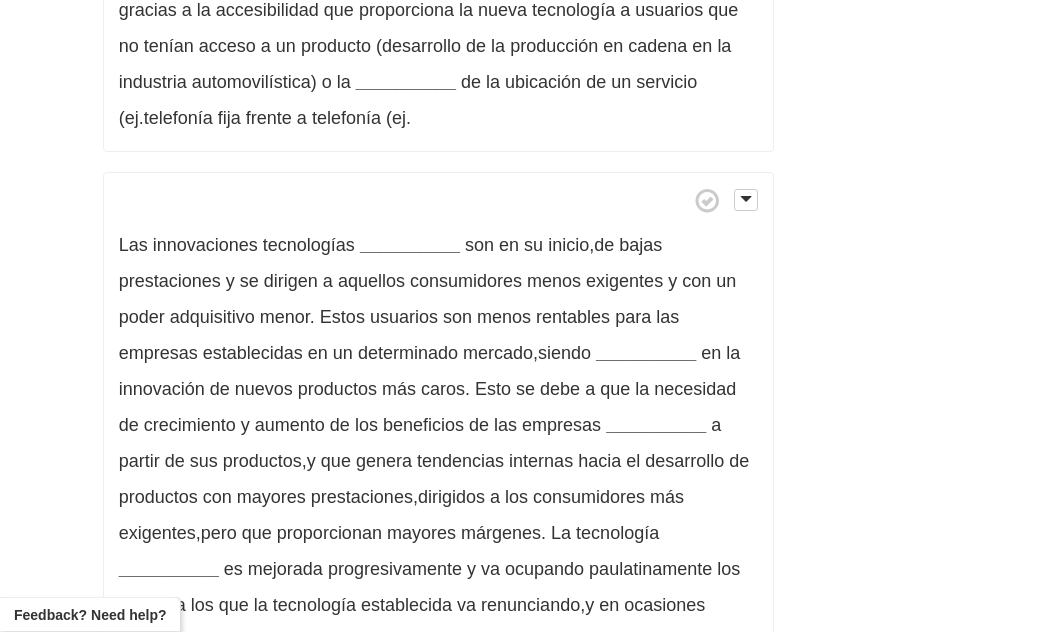 scroll, scrollTop: 1134, scrollLeft: 0, axis: vertical 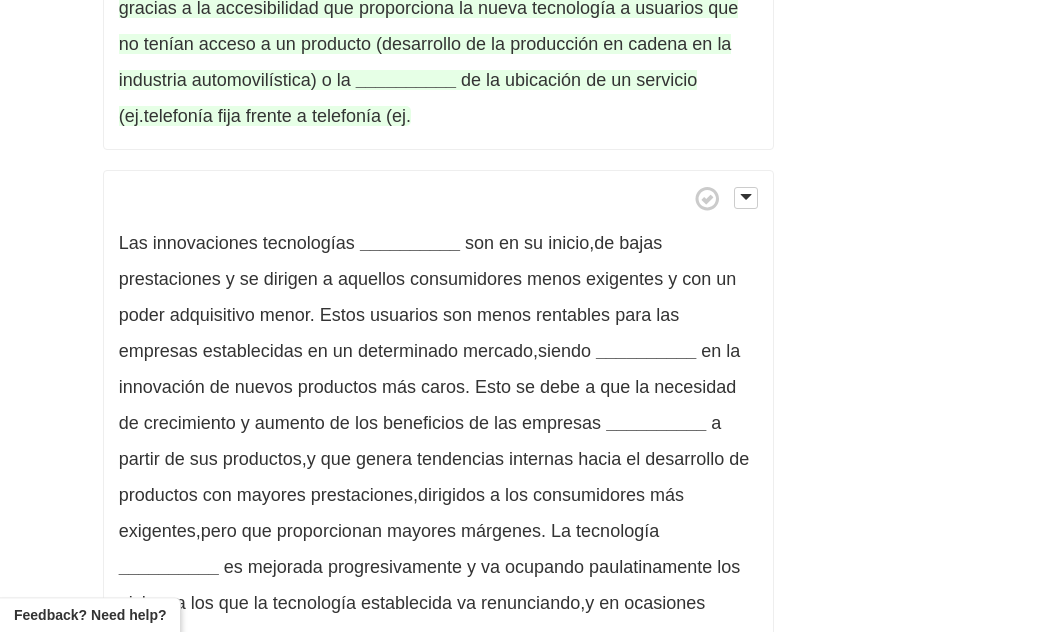 click on "__________" at bounding box center (406, 80) 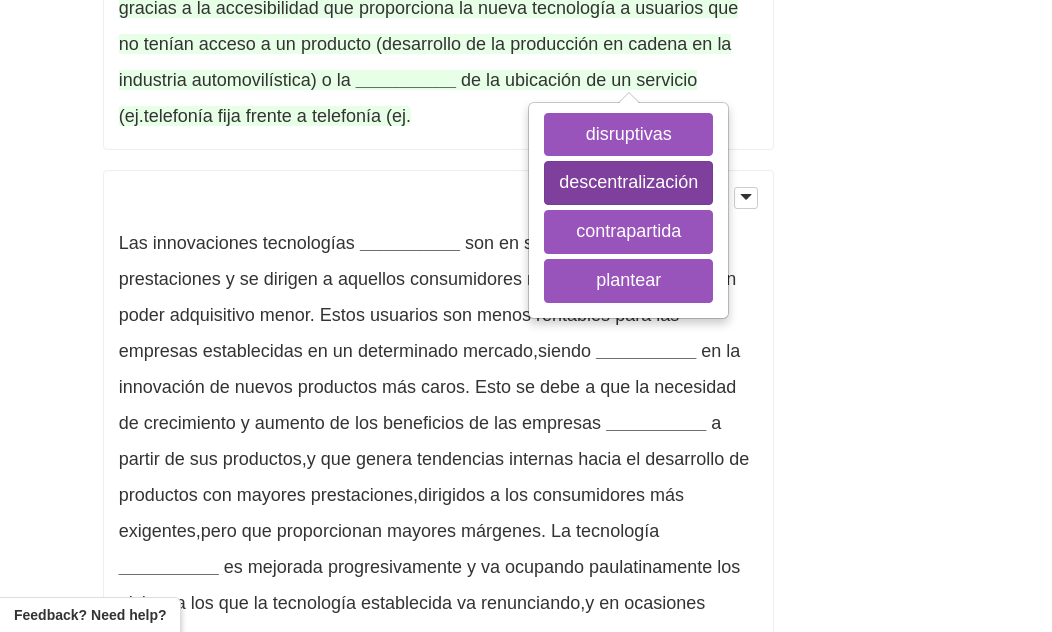 click on "descentralización" at bounding box center (628, 183) 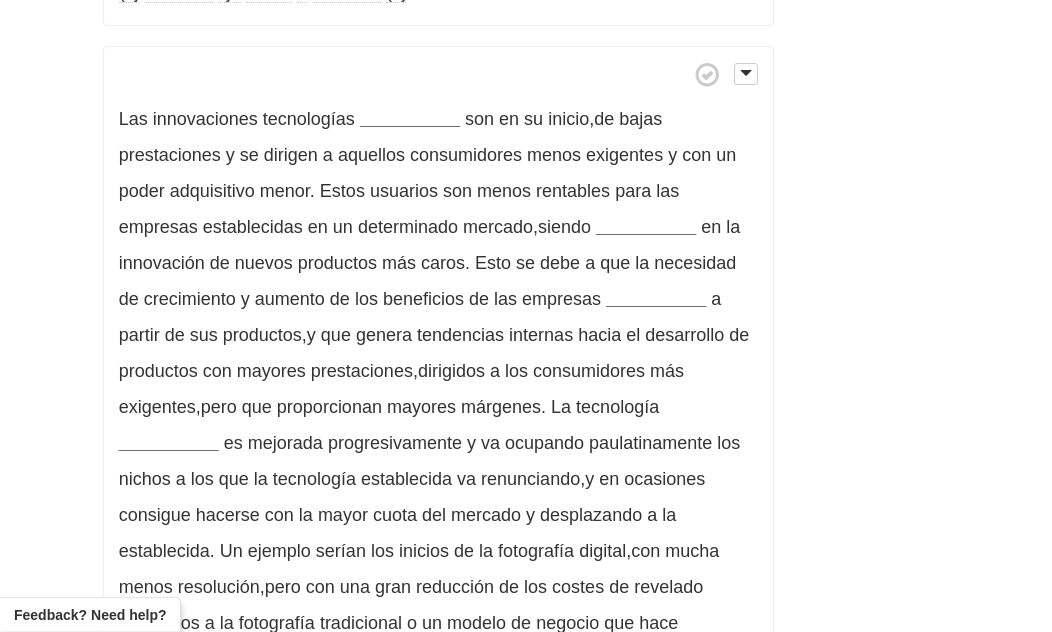 scroll, scrollTop: 1263, scrollLeft: 0, axis: vertical 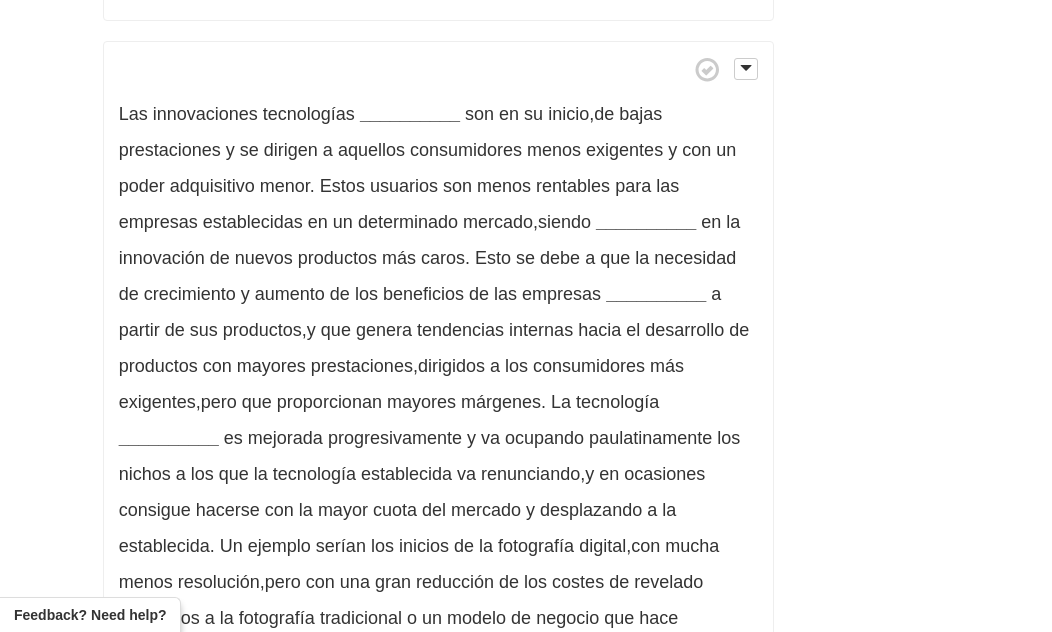 click on "Las   innovaciones   tecnologías
__________
son   en   su   inicio ,  de   bajas   prestaciones   y   se   dirigen   a   aquellos   consumidores   menos   exigentes   y   con   un   poder   adquisitivo   menor .
Estos   usuarios   son   menos   rentables   para   las   empresas   establecidas   en   un   determinado   mercado ,  siendo
__________
en   la   innovación   de   nuevos   productos   más   caros .
Esto   se   debe   a   que   la   necesidad   de   crecimiento   y   aumento   de   los   beneficios   de   las   empresas
__________
a   partir   de   sus   productos ,  y   que   genera   tendencias   internas   hacia   el   desarrollo   de   productos   con   mayores   prestaciones ,  dirigidos   a   los   consumidores   más   exigentes ,  pero   que   proporcionan   mayores   márgenes .
La   tecnología
__________
es   mejorada     y   va" at bounding box center (438, 401) 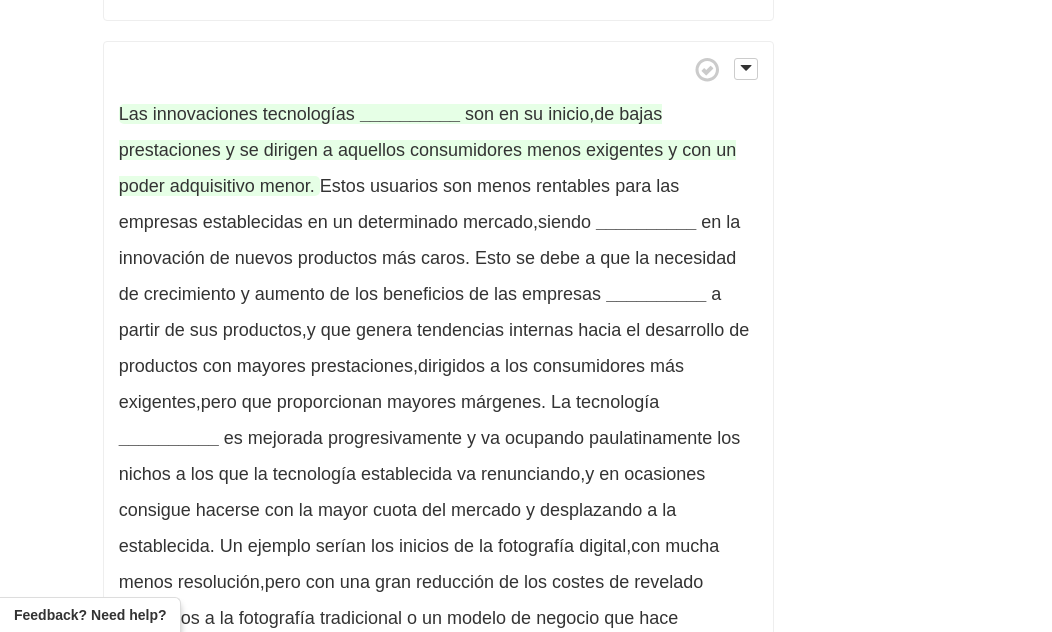 click on "__________" at bounding box center [410, 114] 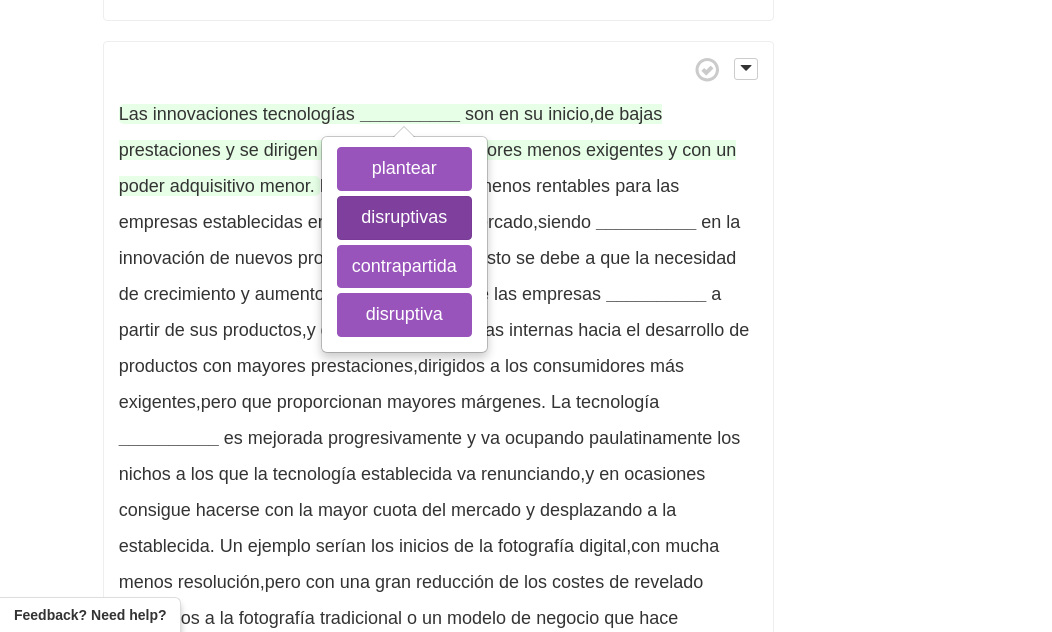 click on "disruptivas" at bounding box center [404, 218] 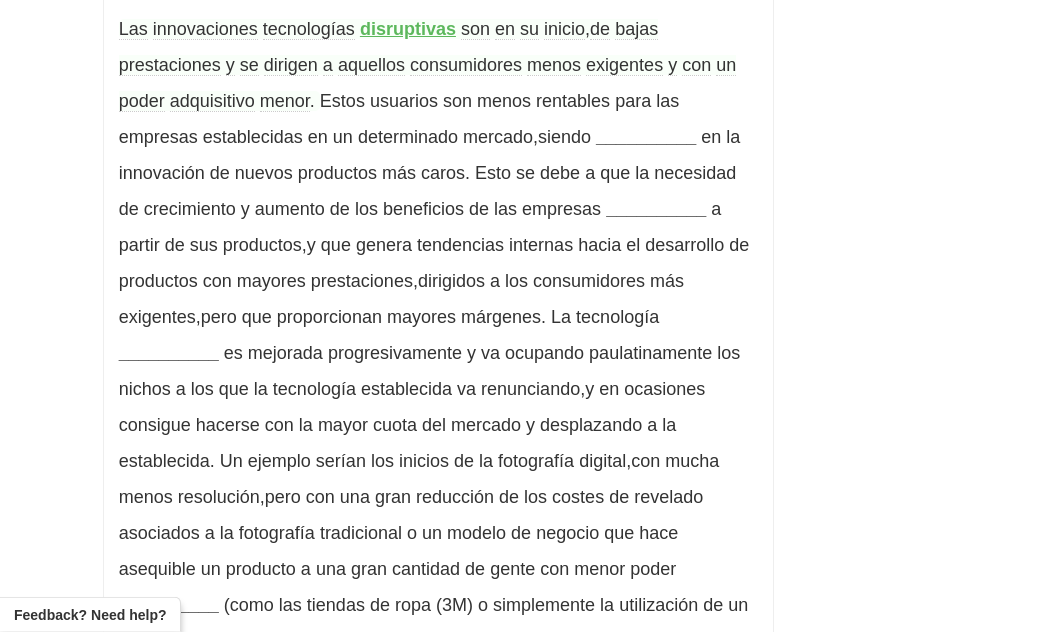 scroll, scrollTop: 1349, scrollLeft: 0, axis: vertical 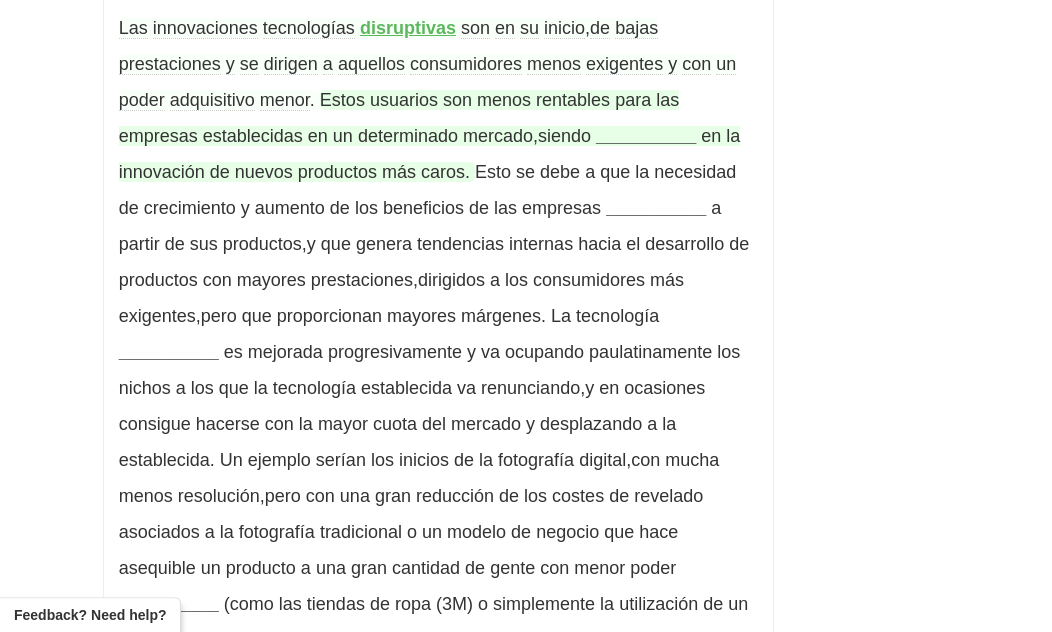 click on "__________" at bounding box center (646, 136) 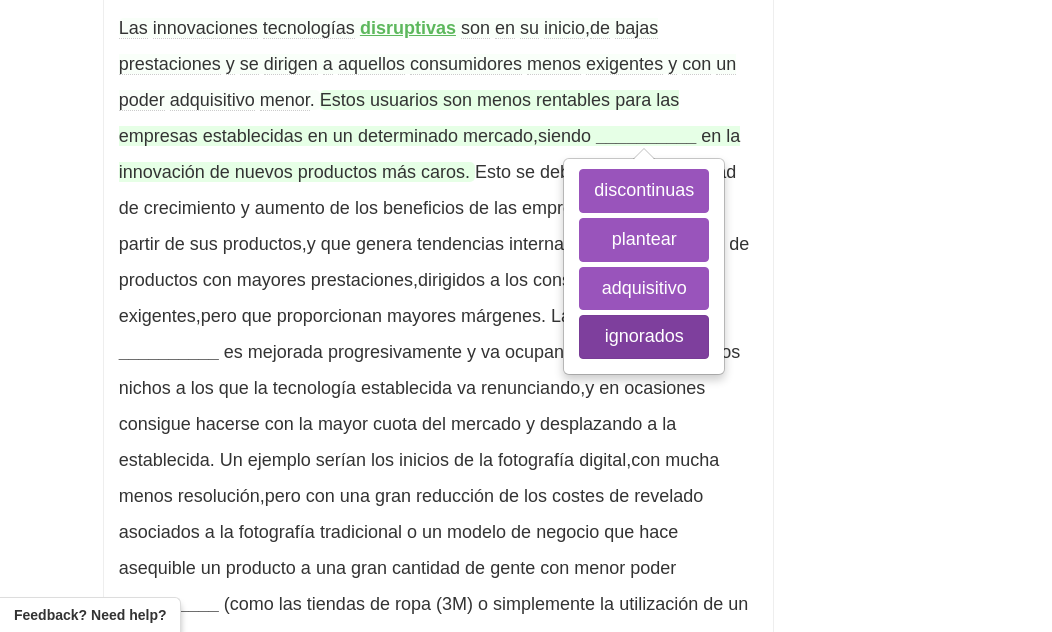 click on "ignorados" at bounding box center (644, 337) 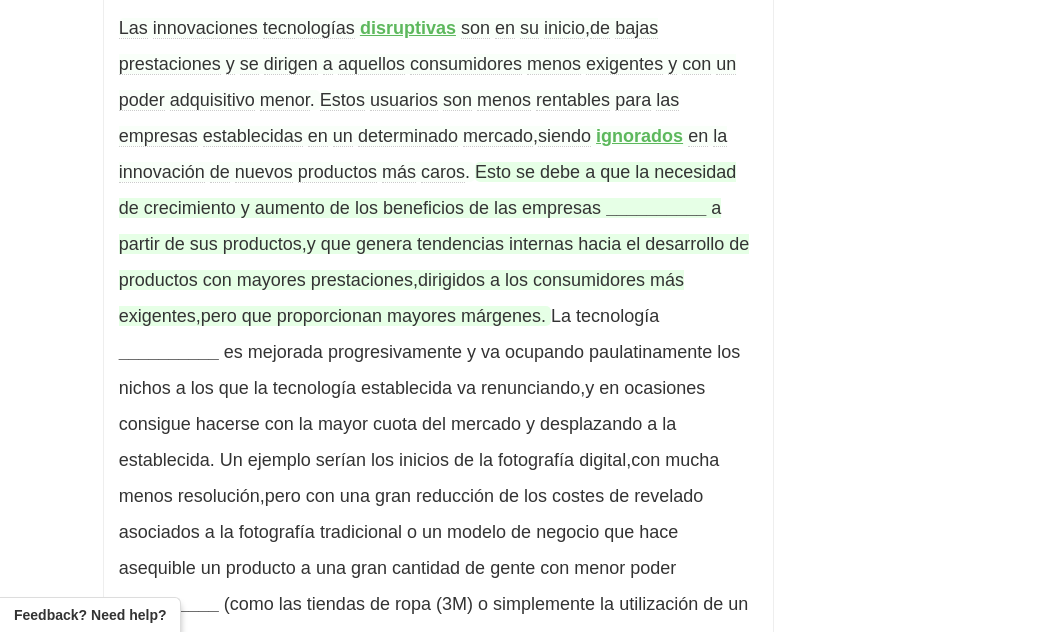 click on "__________" at bounding box center (656, 208) 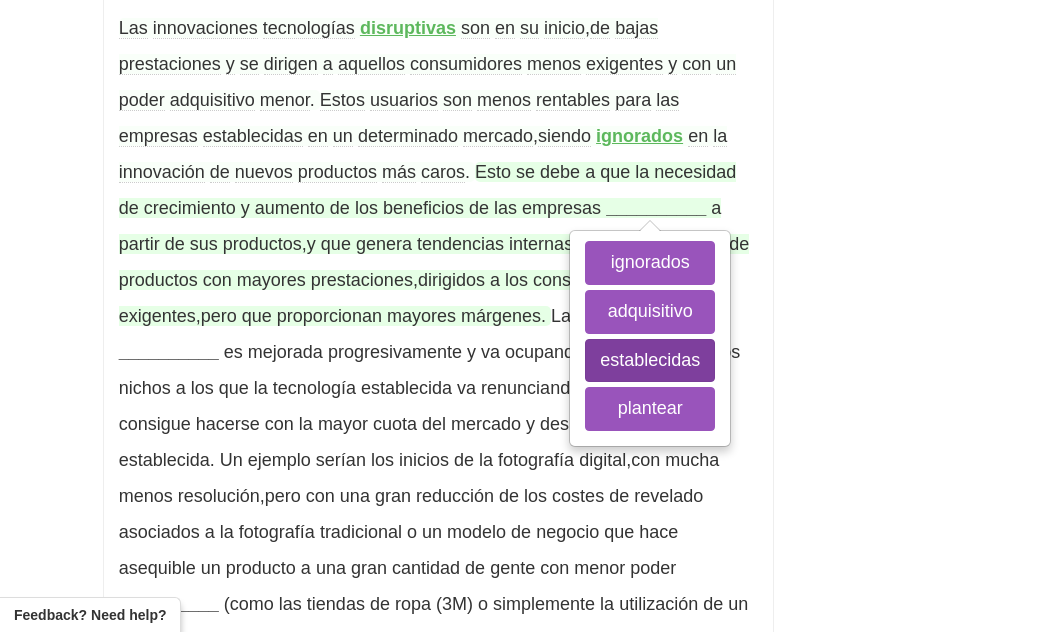 click on "establecidas" at bounding box center (650, 361) 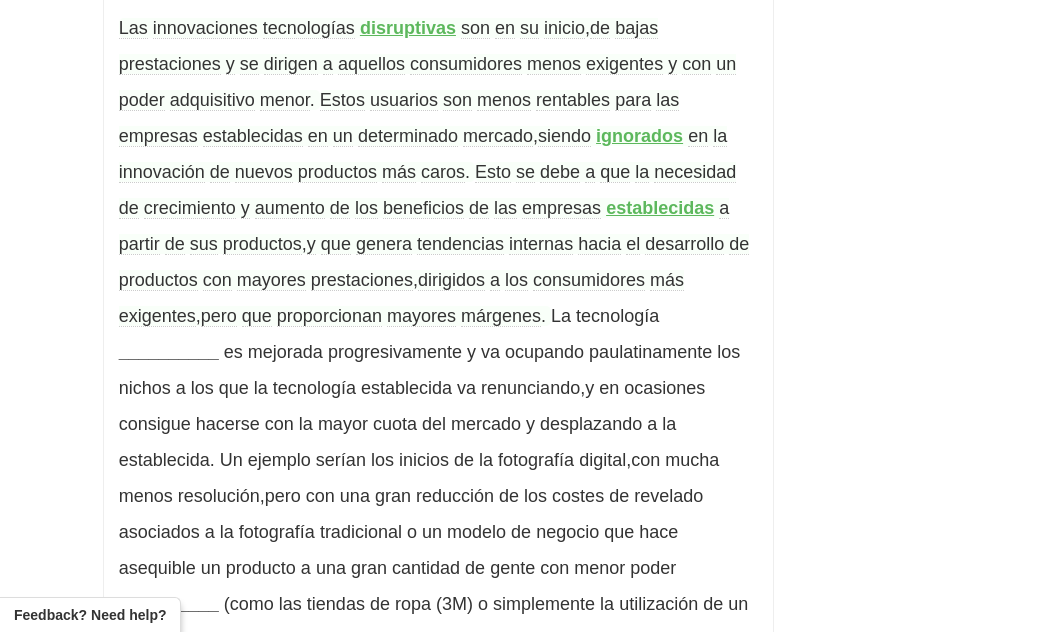click on "prestaciones" at bounding box center [362, 280] 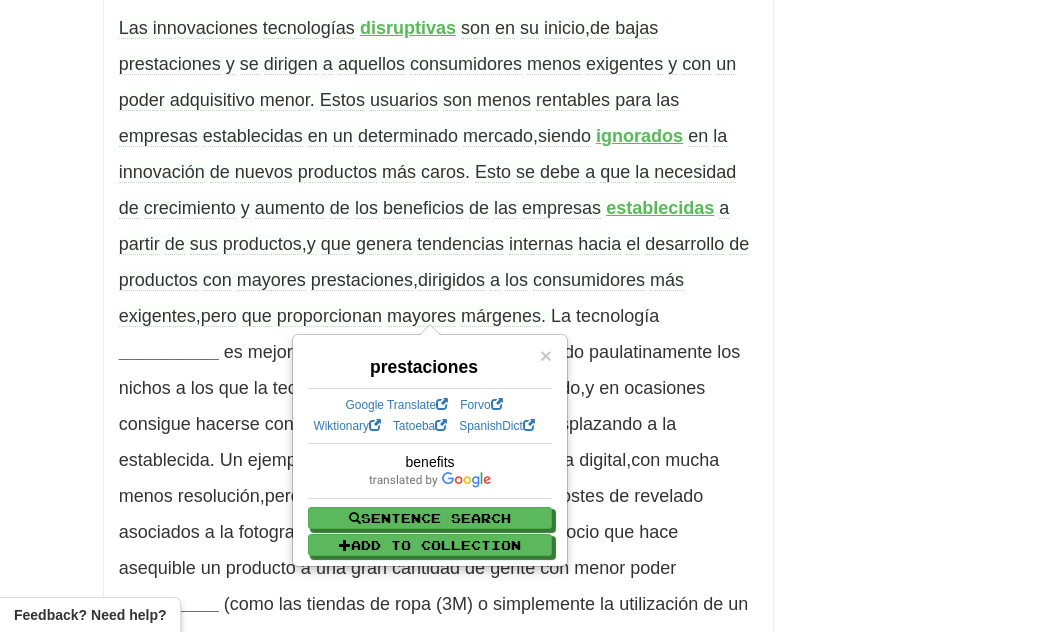 click on "/
Cloze-Reading
Tecnología disruptiva
Reset
Technology > Basics
Tecnología
disruptiva
o   innovación   disruptiva   es   aquella   tecnología   o   innovación   que   conduce   a   la   aparición   de   productos   y   servicios   que   utilizan   preferiblemente   una   estrategia   disruptiva   (de   disruptivo ,  'que   produce   ruptura   brusca')   frente   a   una   estrategia   sostenible   a   fin   de   competir   contra   una   tecnología   dominante ,  buscando   una   progresiva   consolidación   en   un   mercado .
Aunque   inicialmente   el   término   proviene   de   la   economía ,  actualmente   comienza   a   tener   mucha   importancia   a   la   hora   de
plantear
estrategias   de   desarrollo   en   los   departamentos   de   I+D   de   muchas   compañías .
El   término   «tecnología
disruptiva
»       en" at bounding box center (526, -151) 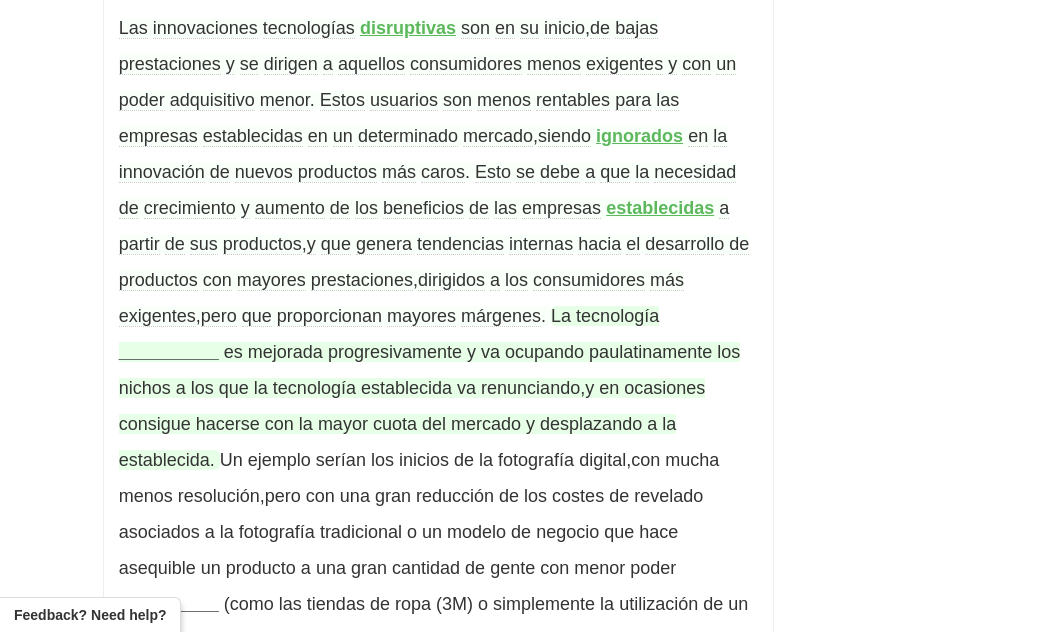 click on "__________" at bounding box center [169, 352] 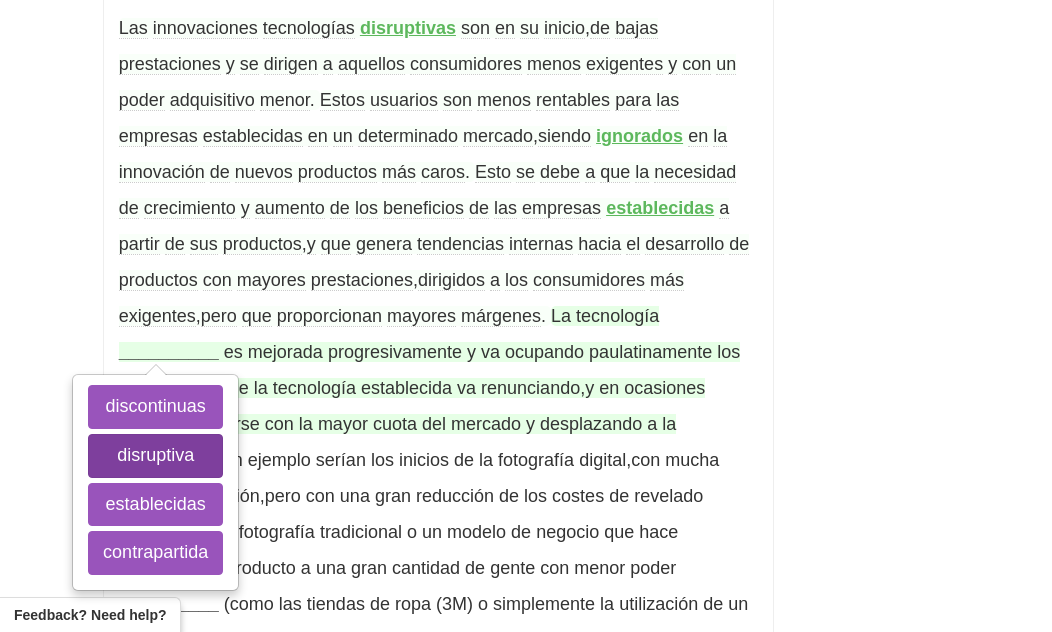 click on "disruptiva" at bounding box center [155, 456] 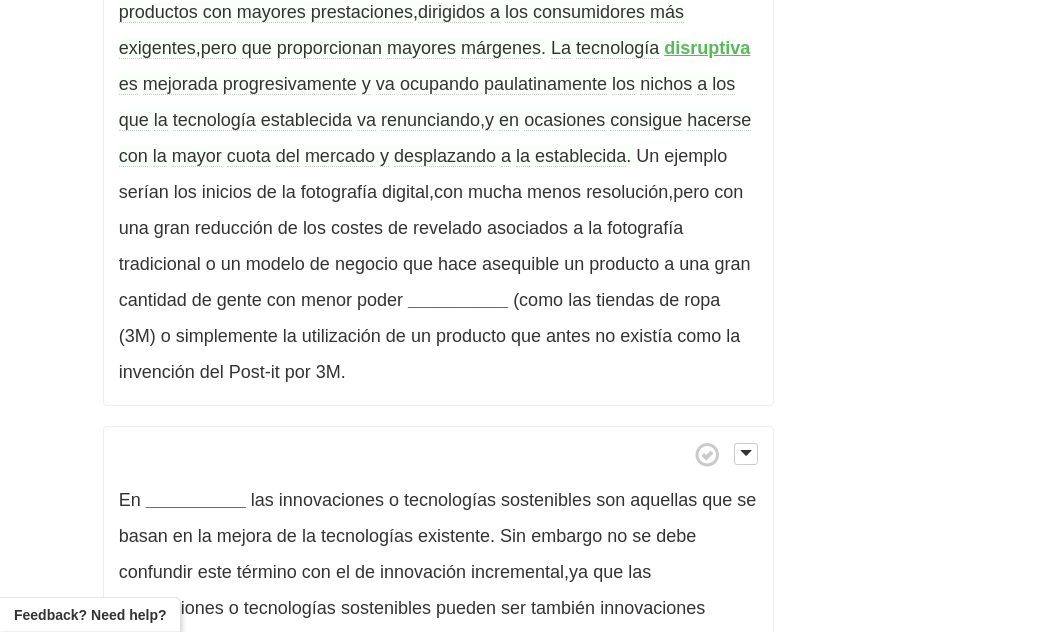 scroll, scrollTop: 1618, scrollLeft: 0, axis: vertical 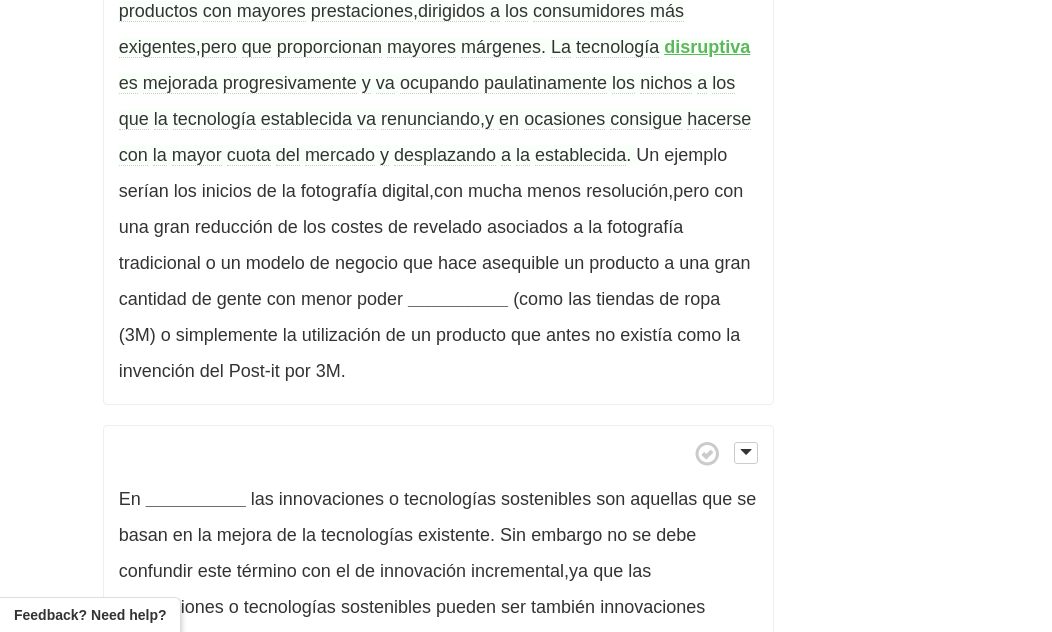 click on "paulatinamente" at bounding box center [545, 83] 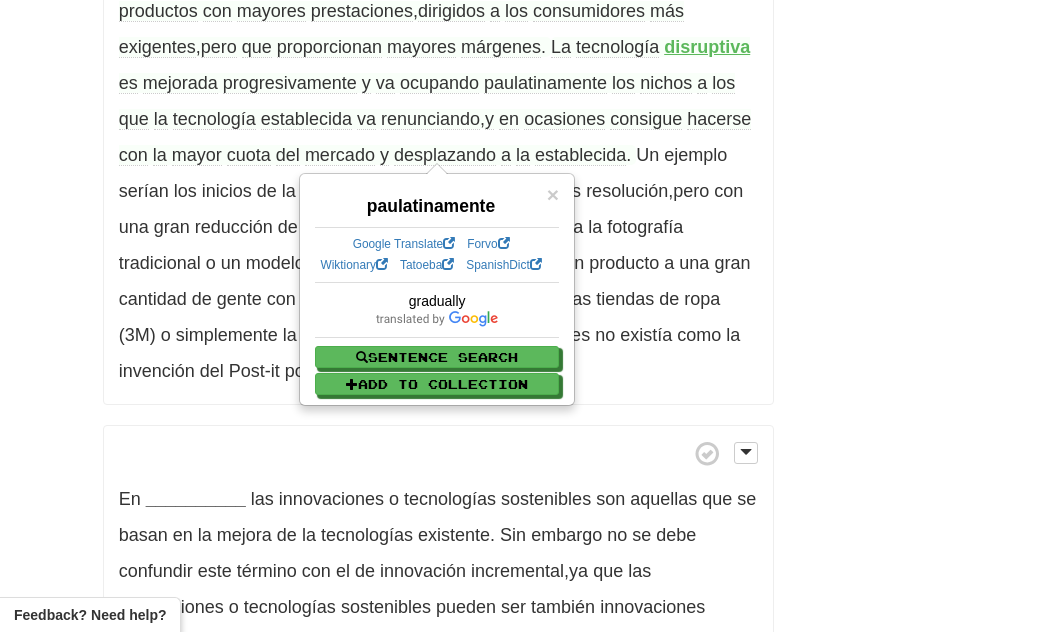 click on "/
Cloze-Reading
Tecnología disruptiva
Reset
Technology > Basics
Tecnología
disruptiva
o   innovación   disruptiva   es   aquella   tecnología   o   innovación   que   conduce   a   la   aparición   de   productos   y   servicios   que   utilizan   preferiblemente   una   estrategia   disruptiva   (de   disruptivo ,  'que   produce   ruptura   brusca')   frente   a   una   estrategia   sostenible   a   fin   de   competir   contra   una   tecnología   dominante ,  buscando   una   progresiva   consolidación   en   un   mercado .
Aunque   inicialmente   el   término   proviene   de   la   economía ,  actualmente   comienza   a   tener   mucha   importancia   a   la   hora   de
plantear
estrategias   de   desarrollo   en   los   departamentos   de   I+D   de   muchas   compañías .
El   término   «tecnología
disruptiva
»       en" at bounding box center [526, -420] 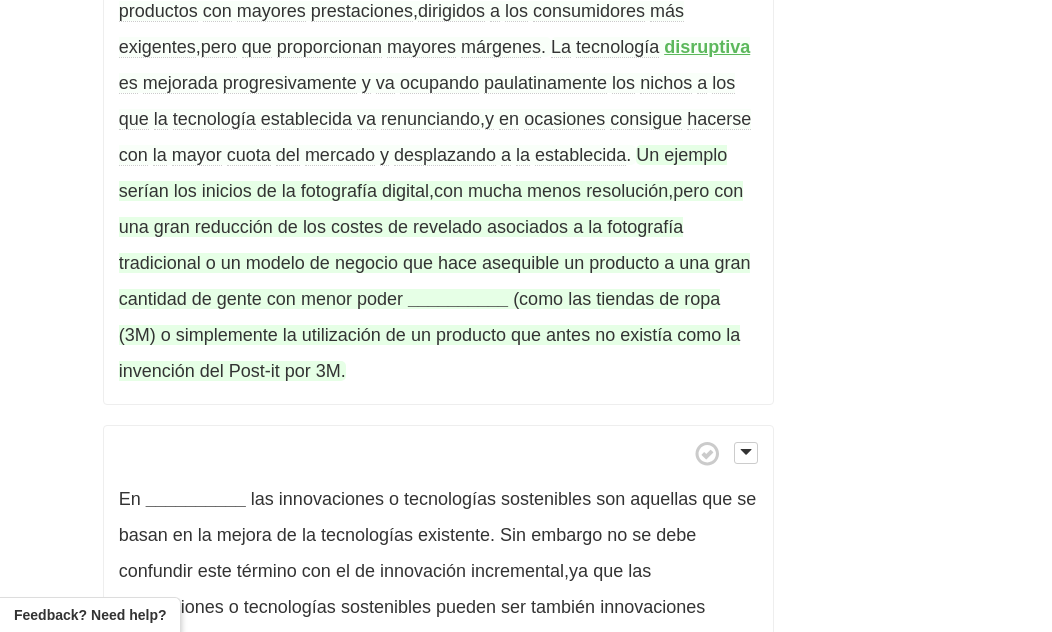 click on "revelado" at bounding box center (447, 227) 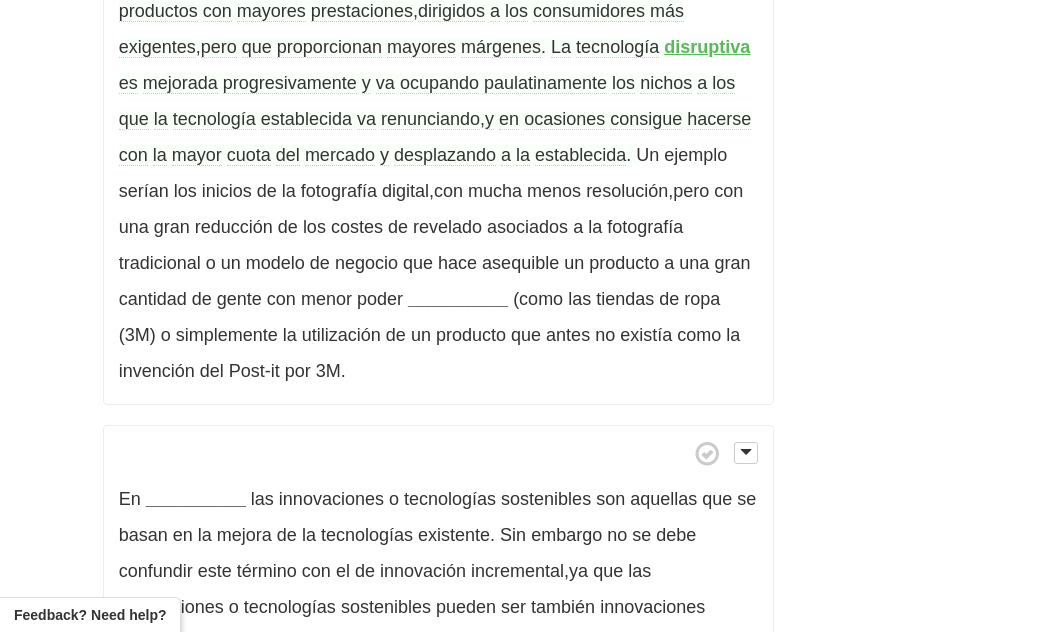 click on "/
Cloze-Reading
Tecnología disruptiva
Reset
Technology > Basics
Tecnología
disruptiva
o   innovación   disruptiva   es   aquella   tecnología   o   innovación   que   conduce   a   la   aparición   de   productos   y   servicios   que   utilizan   preferiblemente   una   estrategia   disruptiva   (de   disruptivo ,  'que   produce   ruptura   brusca')   frente   a   una   estrategia   sostenible   a   fin   de   competir   contra   una   tecnología   dominante ,  buscando   una   progresiva   consolidación   en   un   mercado .
Aunque   inicialmente   el   término   proviene   de   la   economía ,  actualmente   comienza   a   tener   mucha   importancia   a   la   hora   de
plantear
estrategias   de   desarrollo   en   los   departamentos   de   I+D   de   muchas   compañías .
El   término   «tecnología
disruptiva
»       en" at bounding box center [526, -420] 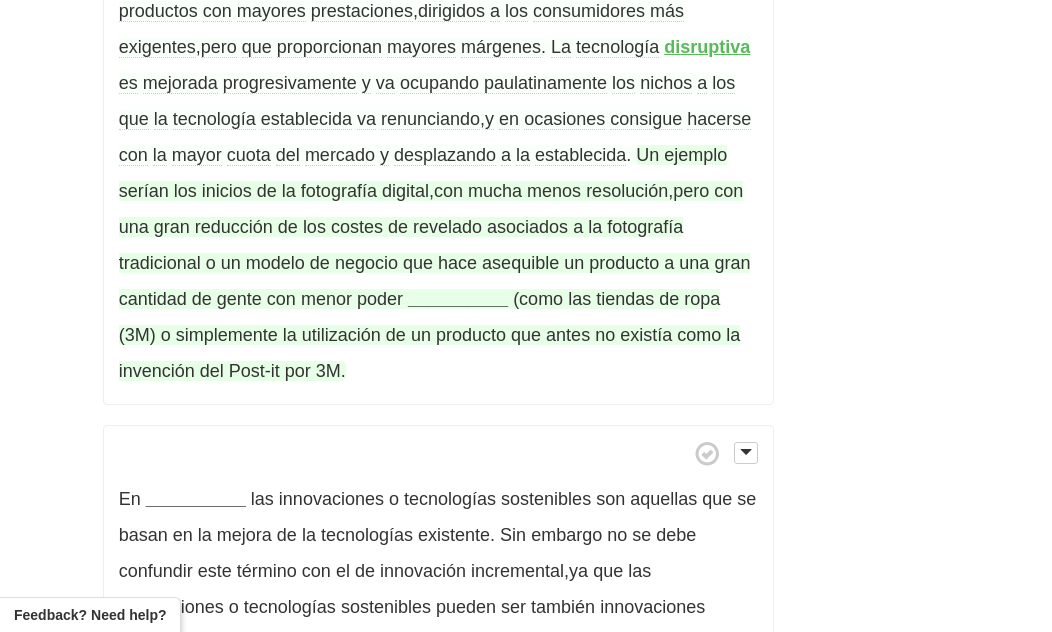 click on "revelado" at bounding box center [447, 227] 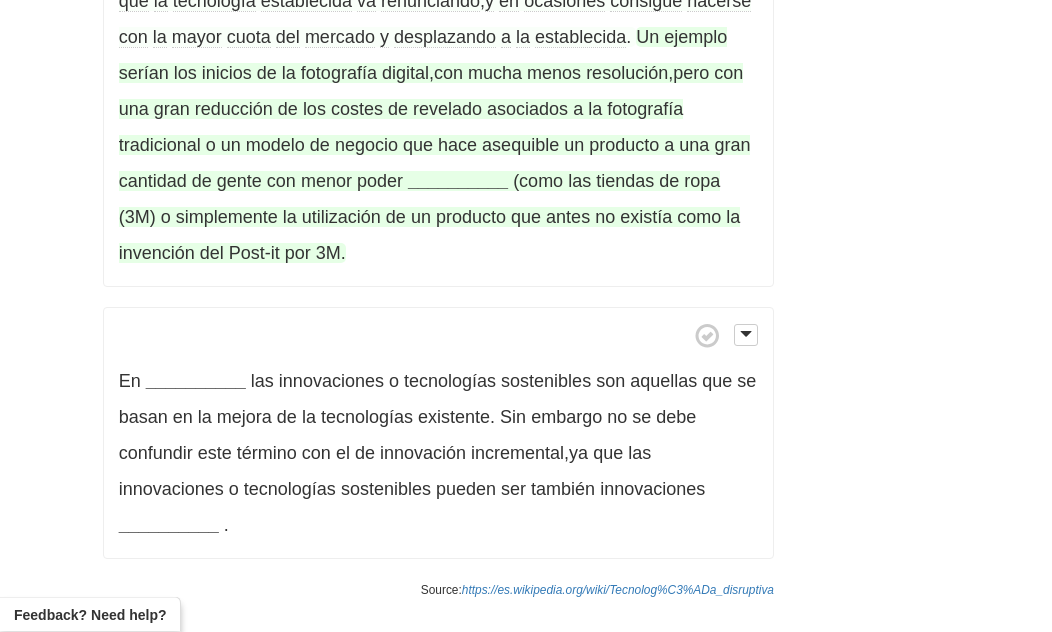 scroll, scrollTop: 1737, scrollLeft: 0, axis: vertical 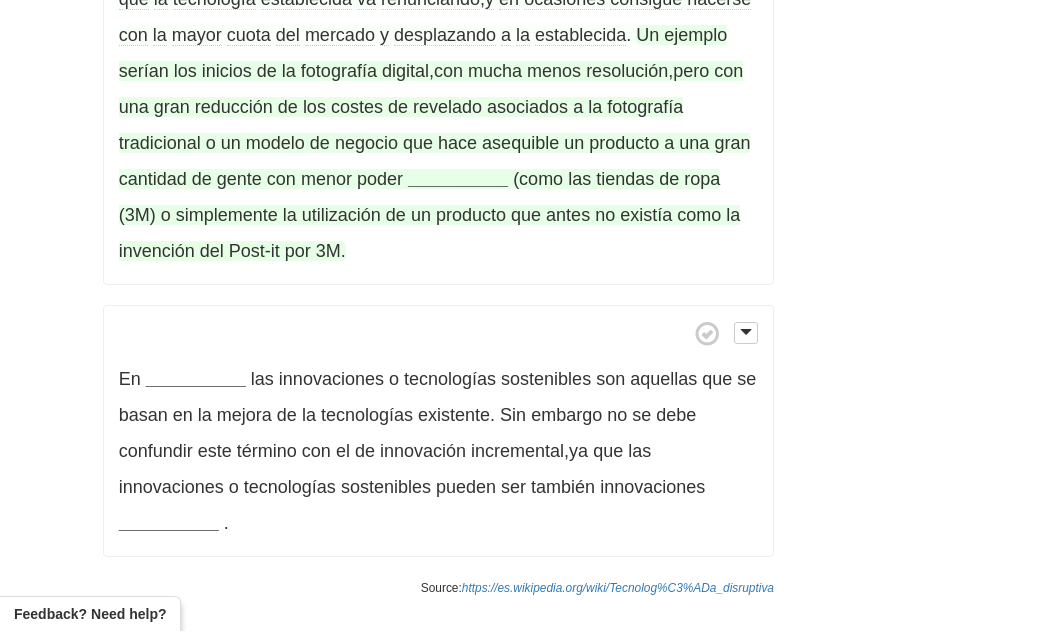 click on "__________" at bounding box center [458, 180] 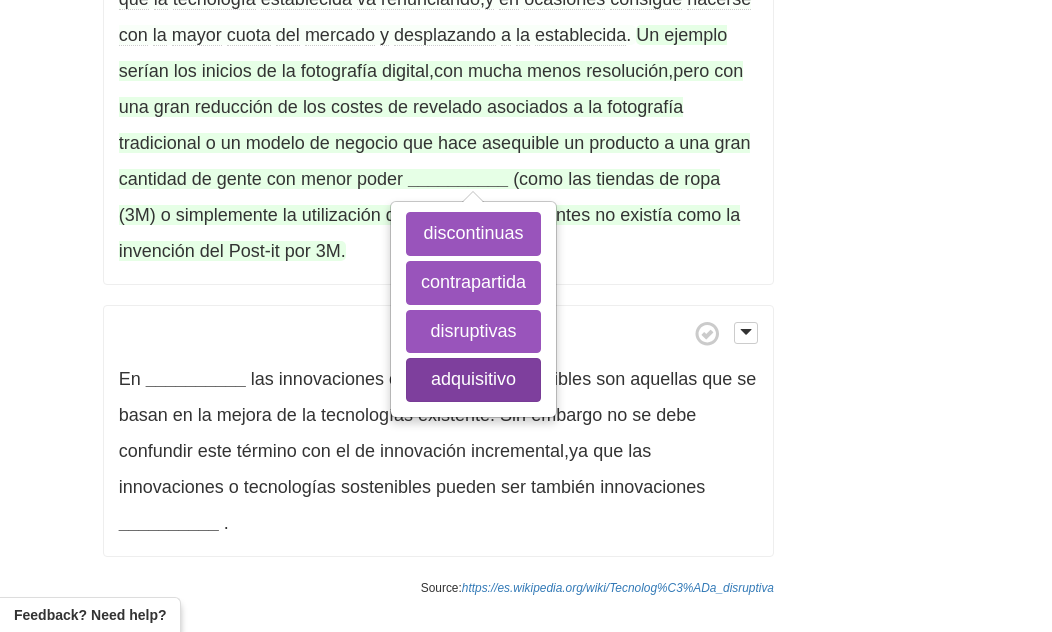 click on "adquisitivo" at bounding box center (473, 380) 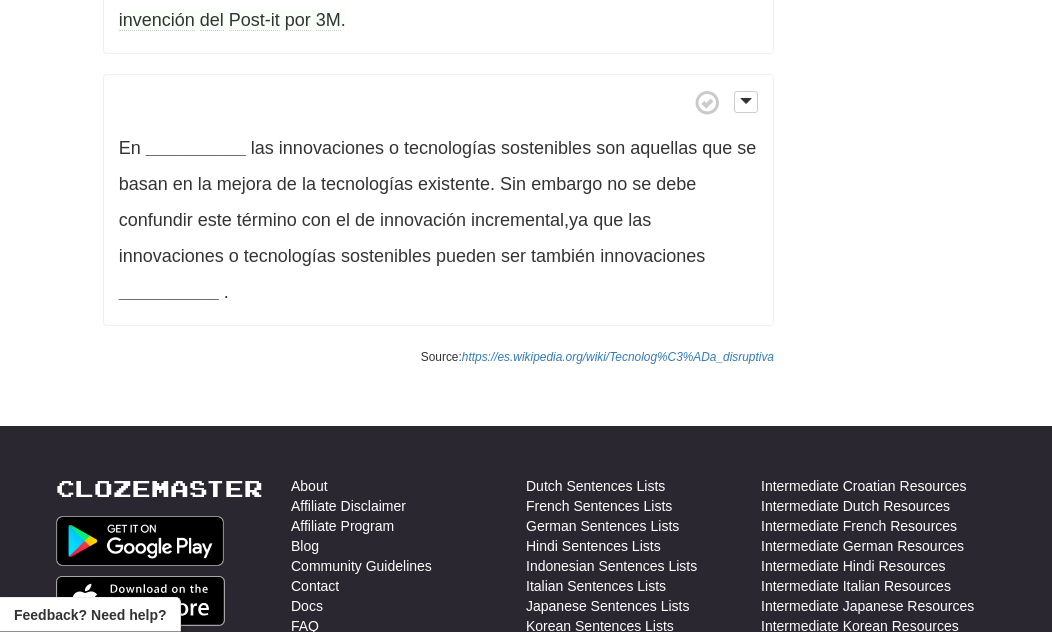 scroll, scrollTop: 1970, scrollLeft: 0, axis: vertical 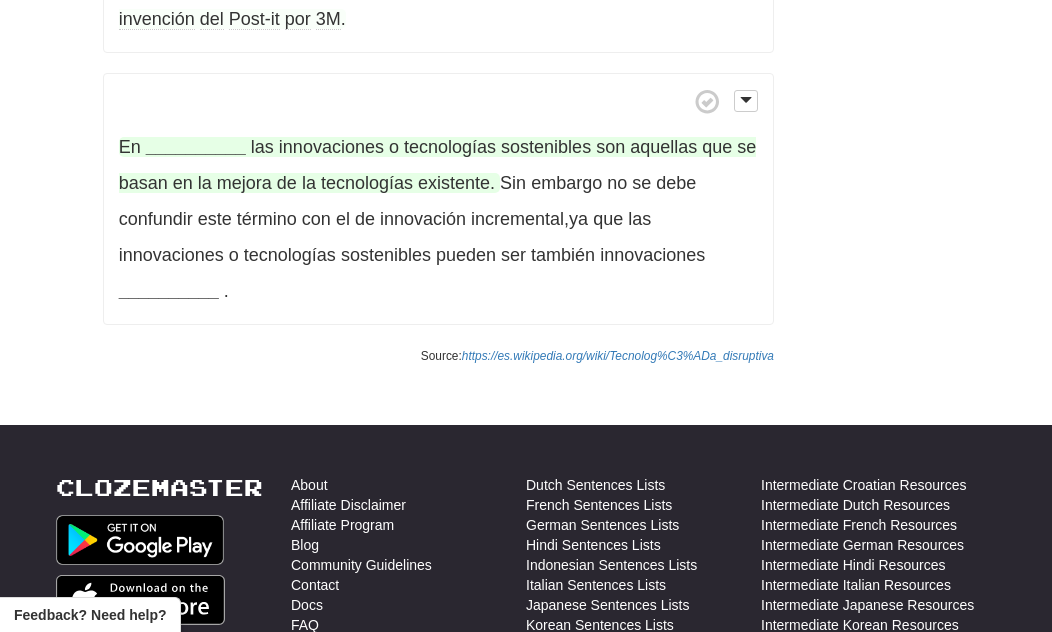 click on "__________" at bounding box center (196, 147) 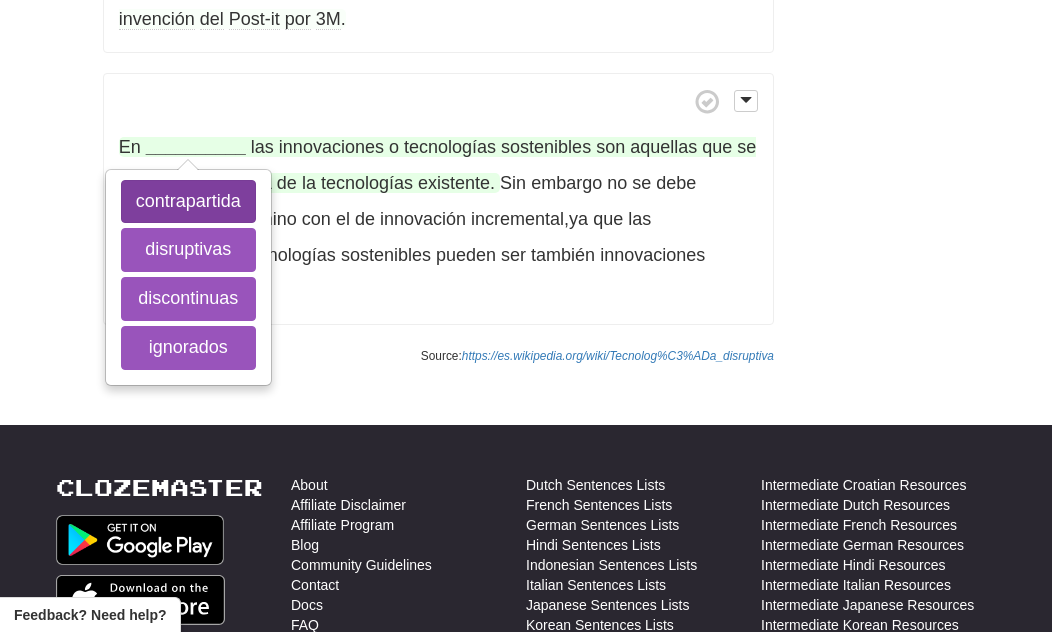 click on "contrapartida" at bounding box center (188, 202) 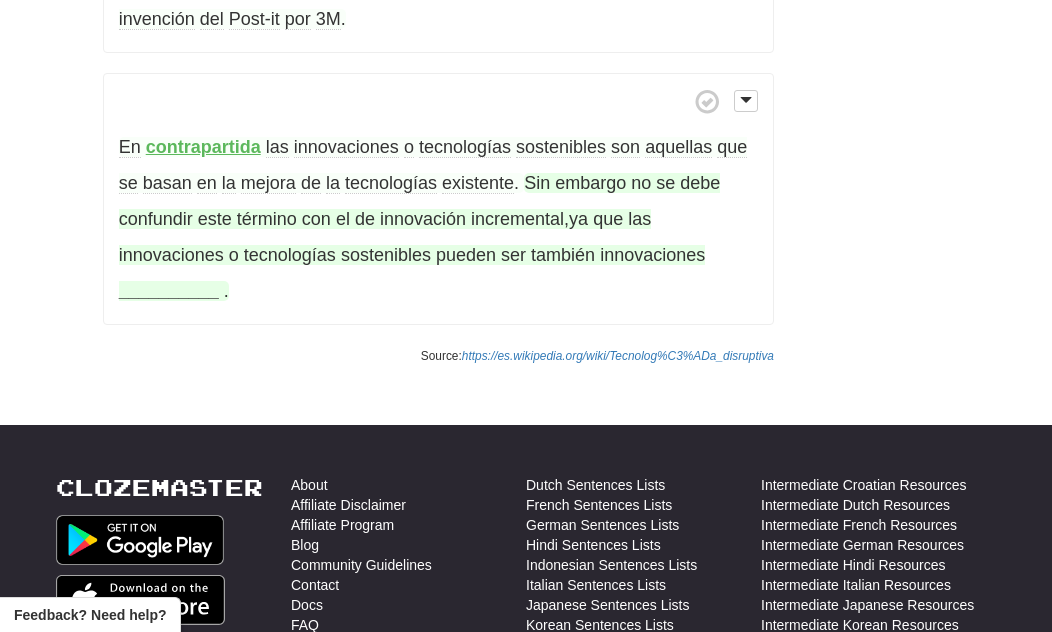 click on "__________" at bounding box center [169, 291] 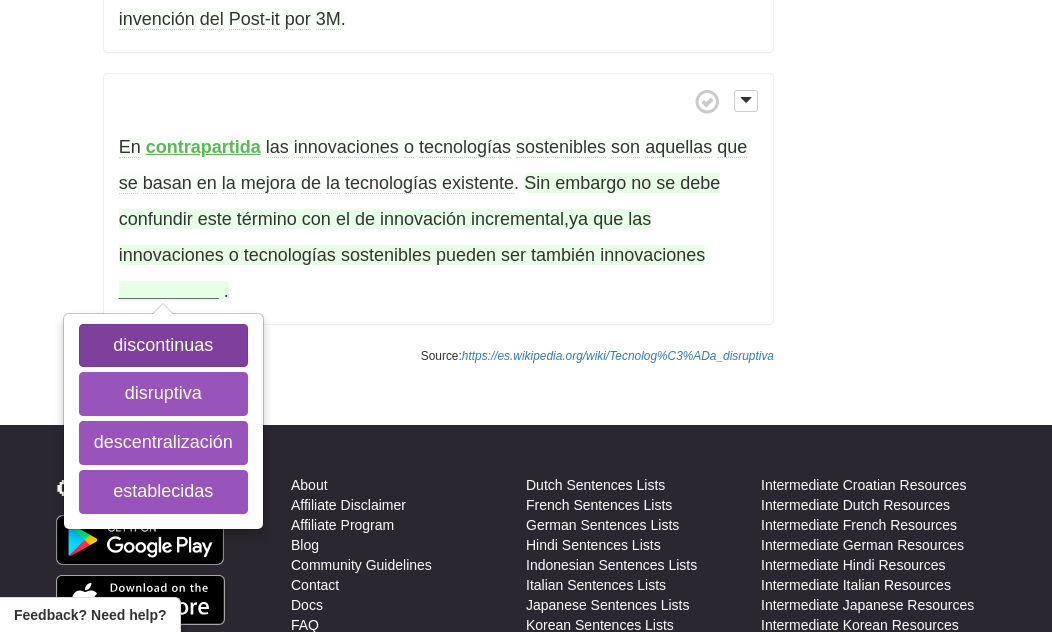 click on "discontinuas" at bounding box center [163, 346] 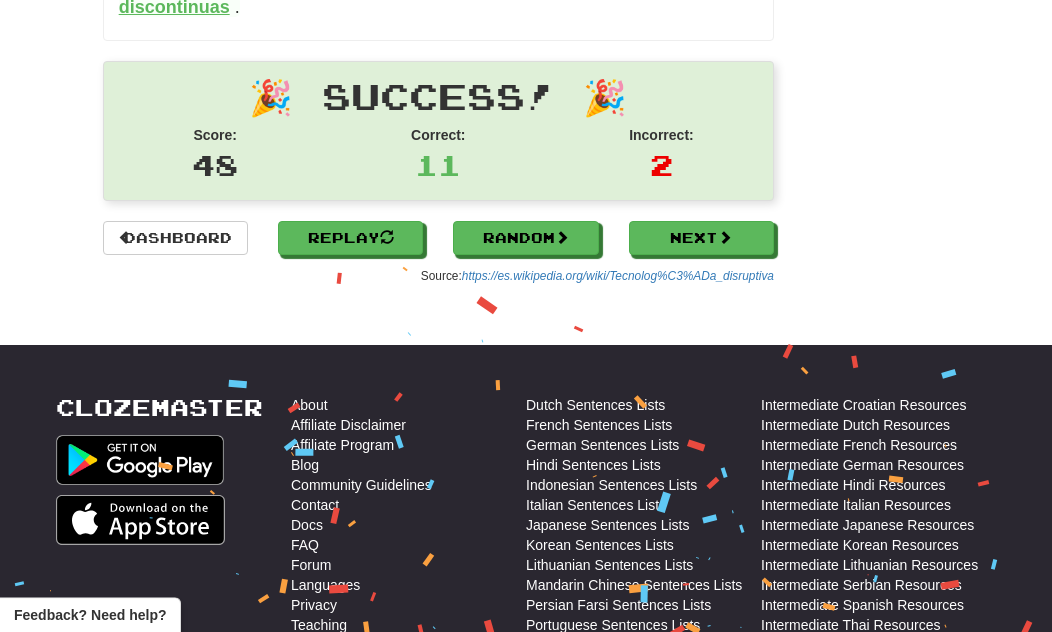scroll, scrollTop: 2267, scrollLeft: 0, axis: vertical 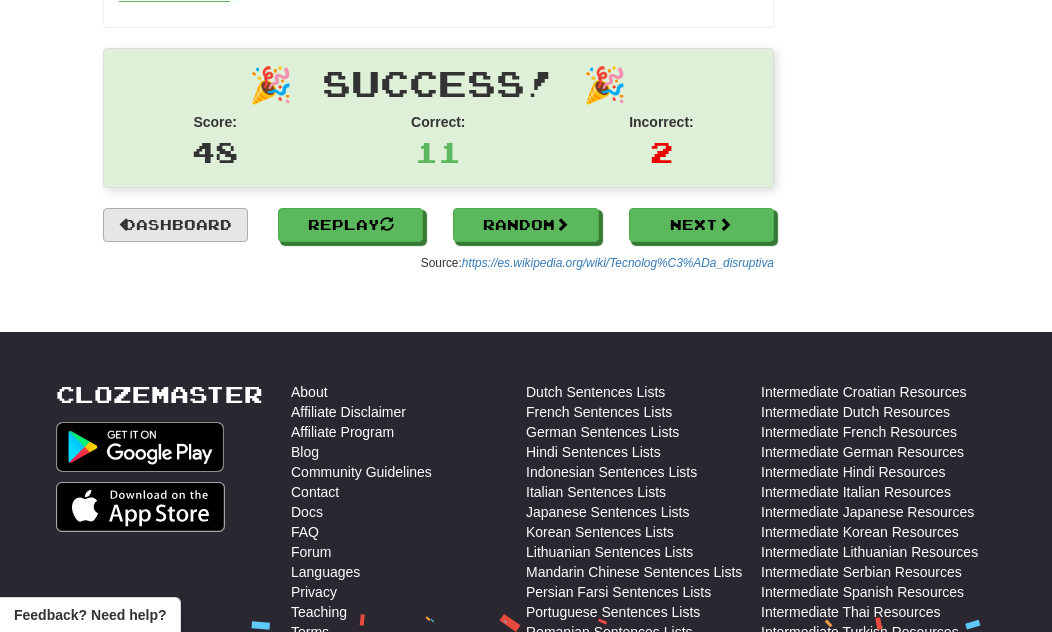 click on "Dashboard" at bounding box center [175, 225] 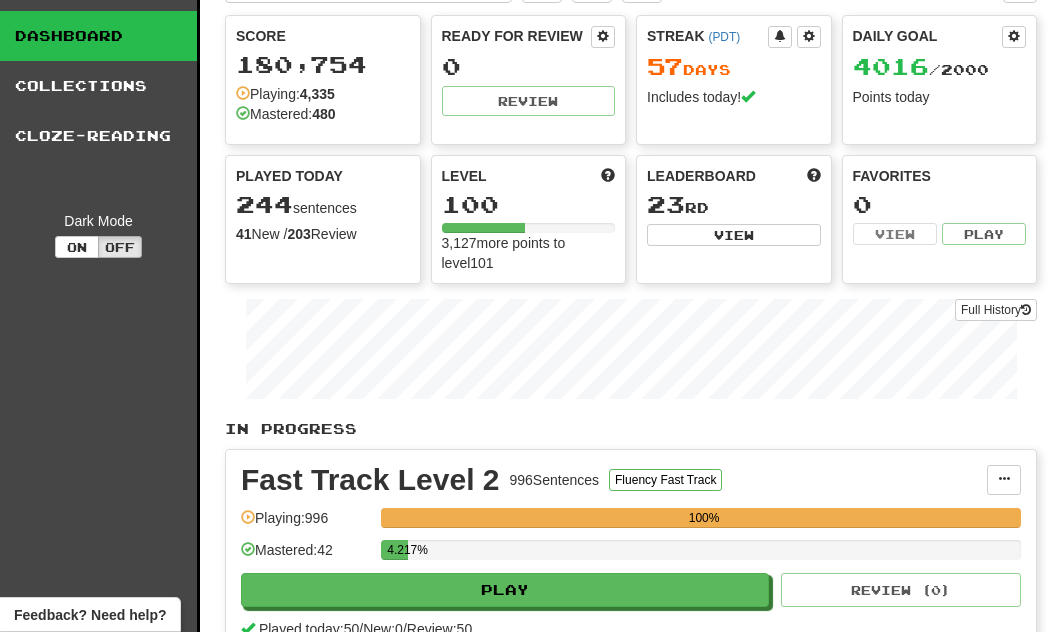 scroll, scrollTop: 0, scrollLeft: 0, axis: both 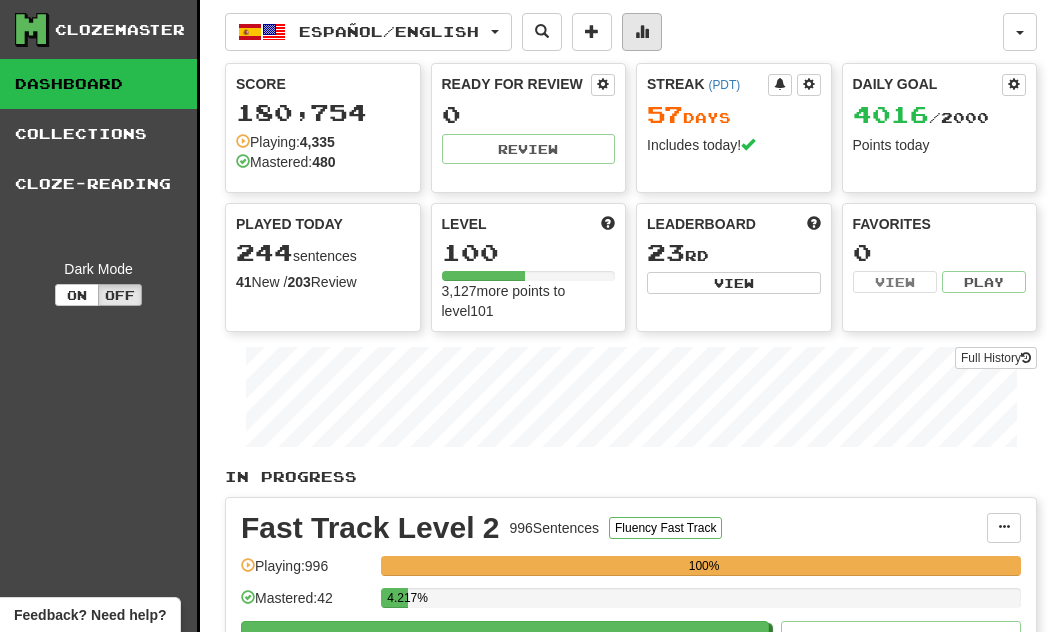 click at bounding box center (642, 31) 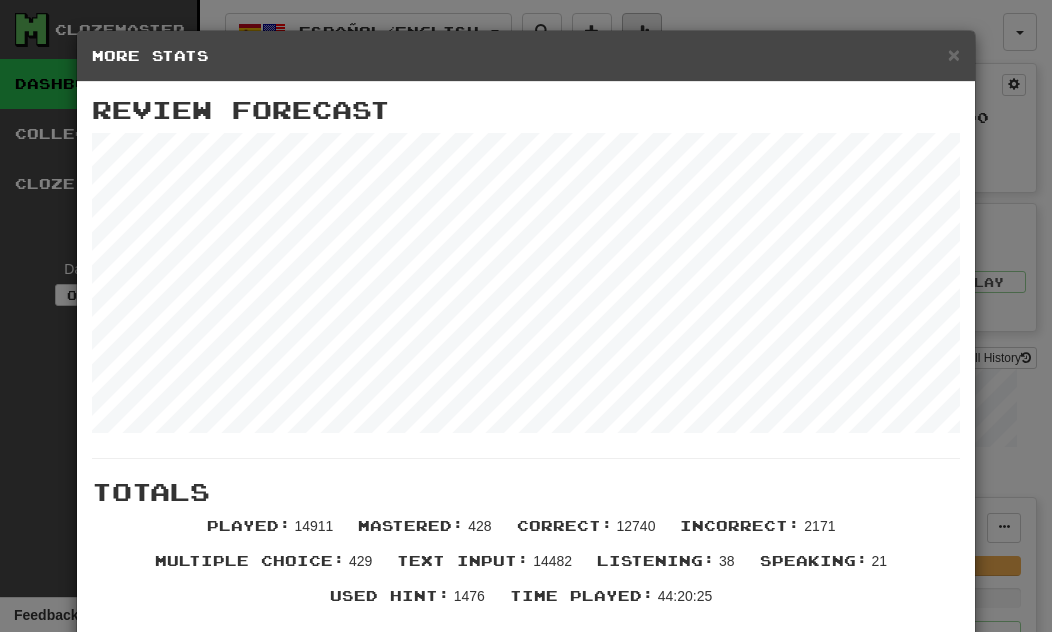 scroll, scrollTop: 0, scrollLeft: 0, axis: both 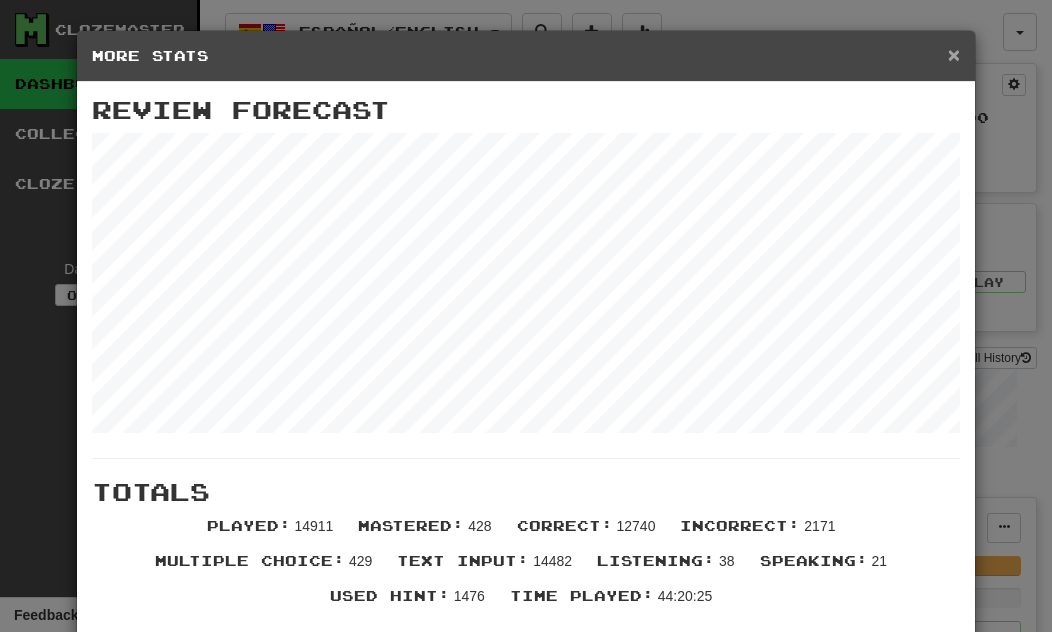 click on "×" at bounding box center (954, 54) 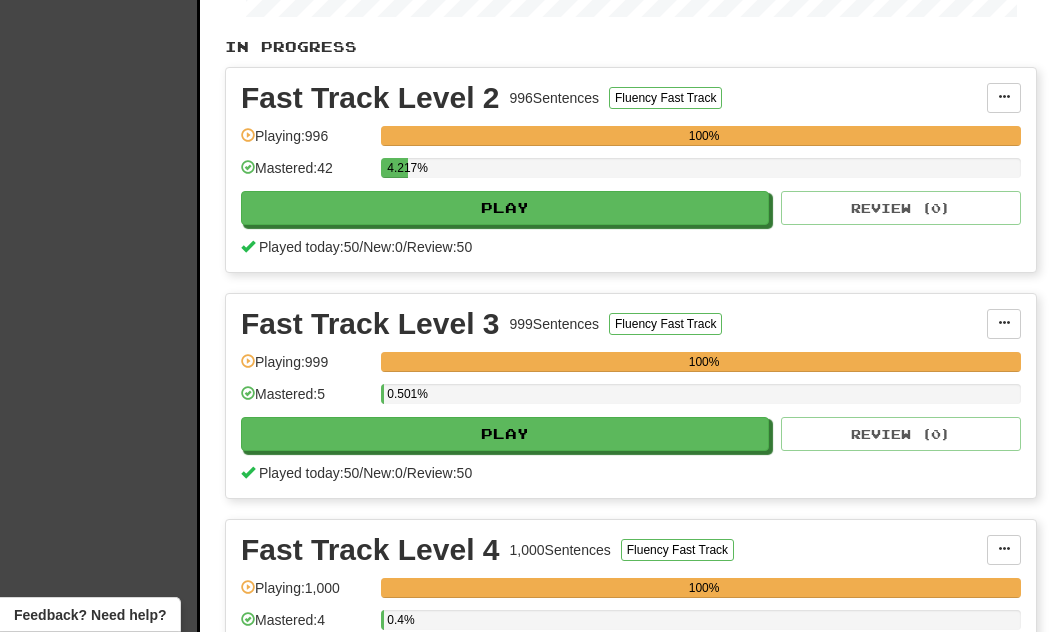 scroll, scrollTop: 431, scrollLeft: 0, axis: vertical 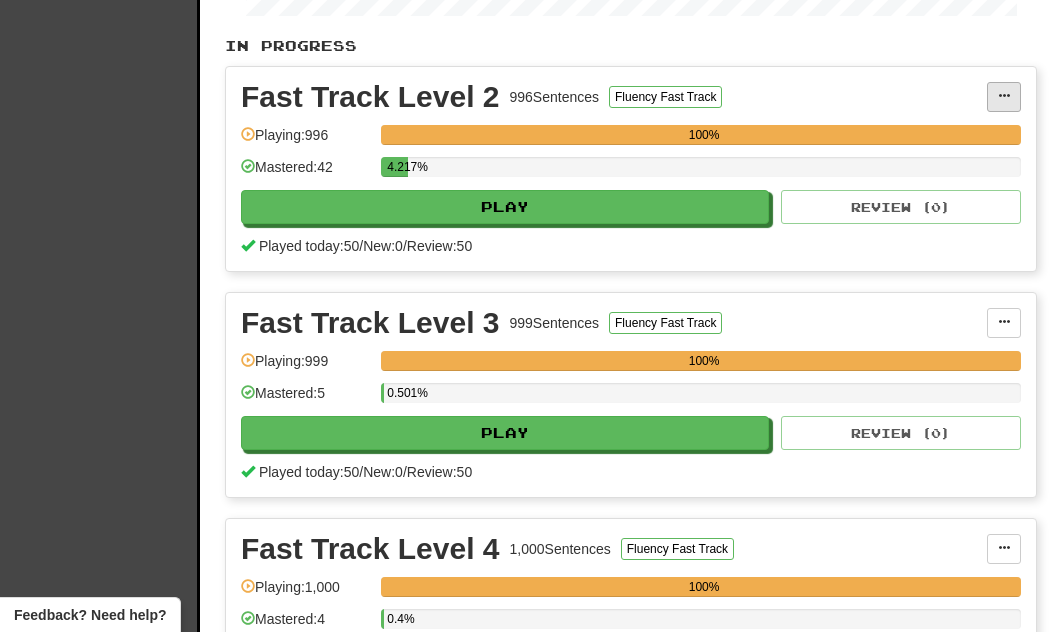 click at bounding box center [1004, 97] 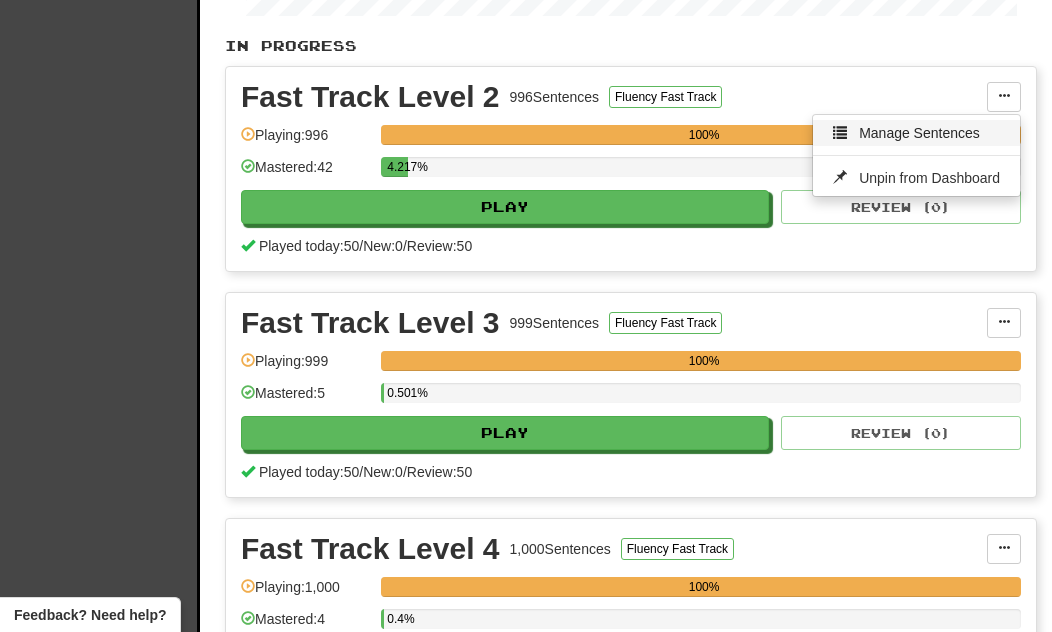 click on "Manage Sentences" at bounding box center [919, 133] 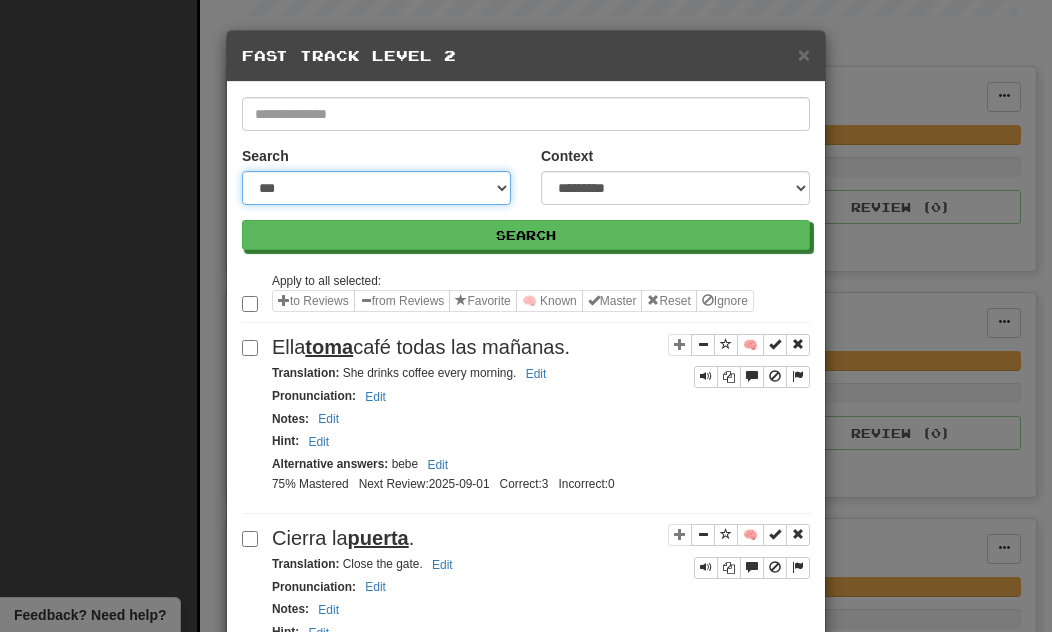 click on "**********" at bounding box center (376, 188) 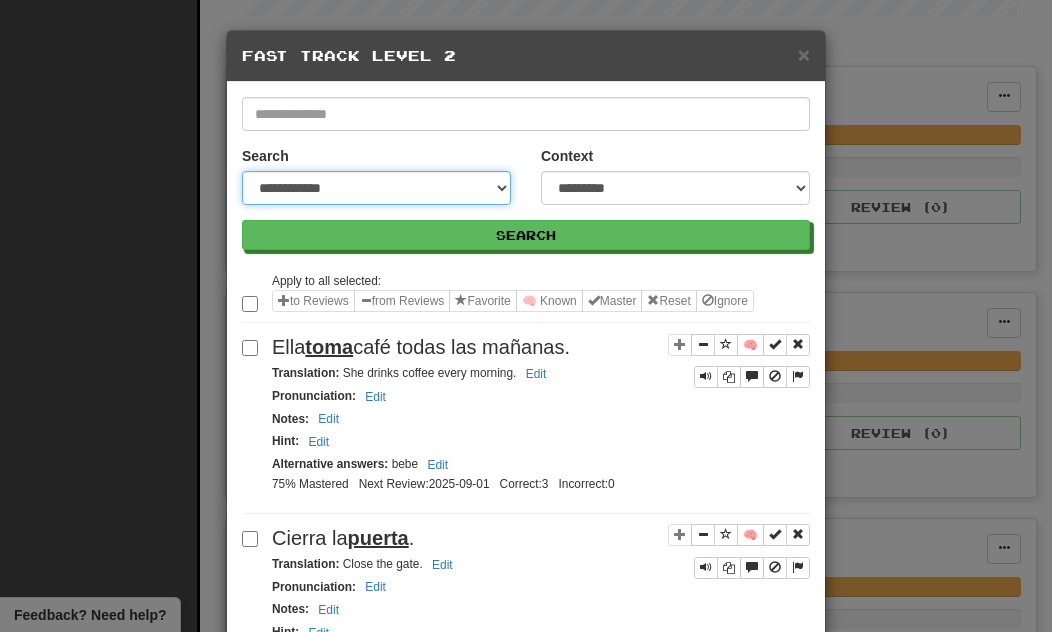 scroll, scrollTop: 0, scrollLeft: 0, axis: both 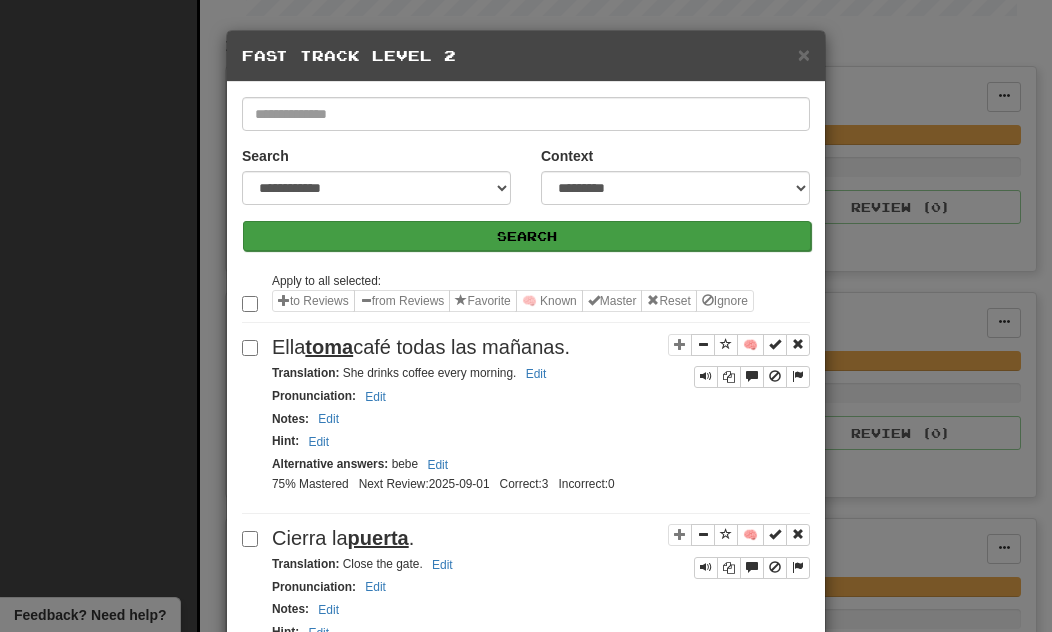 click on "Search" at bounding box center [527, 236] 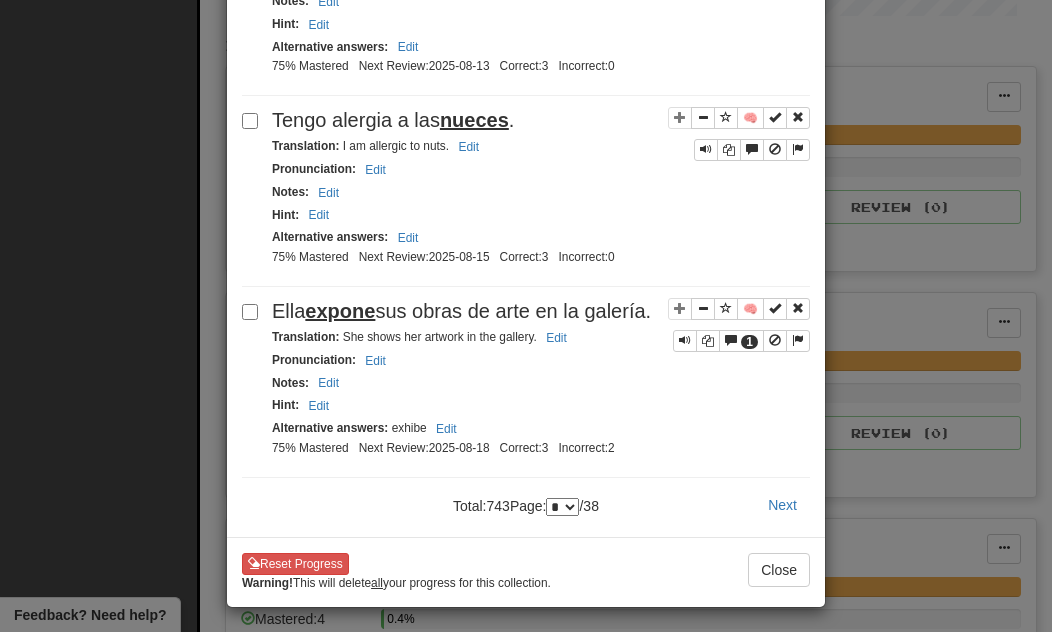 scroll, scrollTop: 3746, scrollLeft: 0, axis: vertical 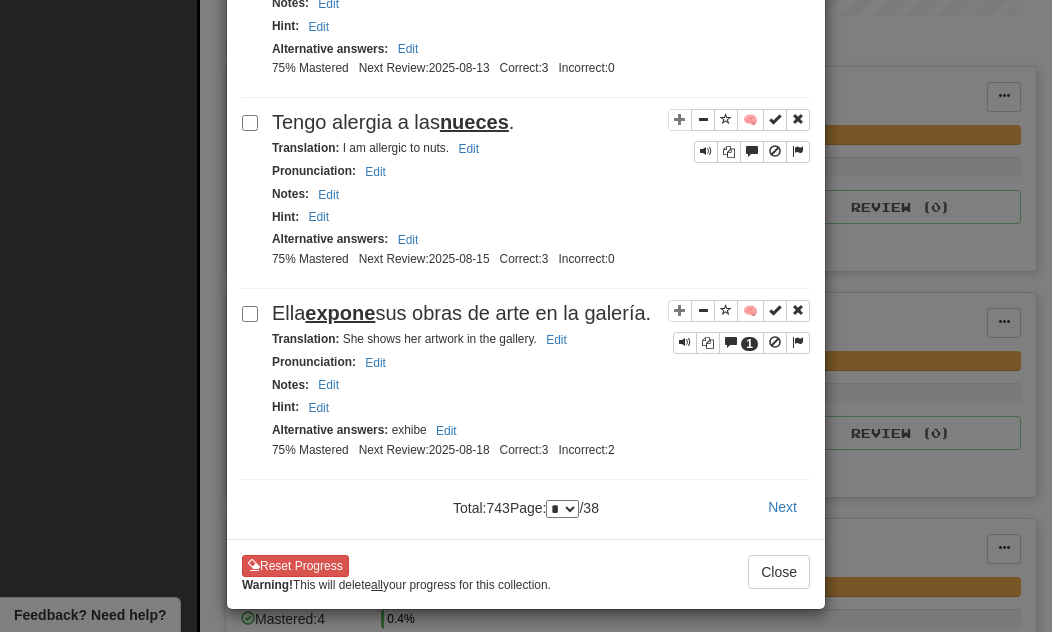 click on "* * * * * * * * * ** ** ** ** ** ** ** ** ** ** ** ** ** ** ** ** ** ** ** ** ** ** ** ** ** ** ** ** **" at bounding box center (562, 509) 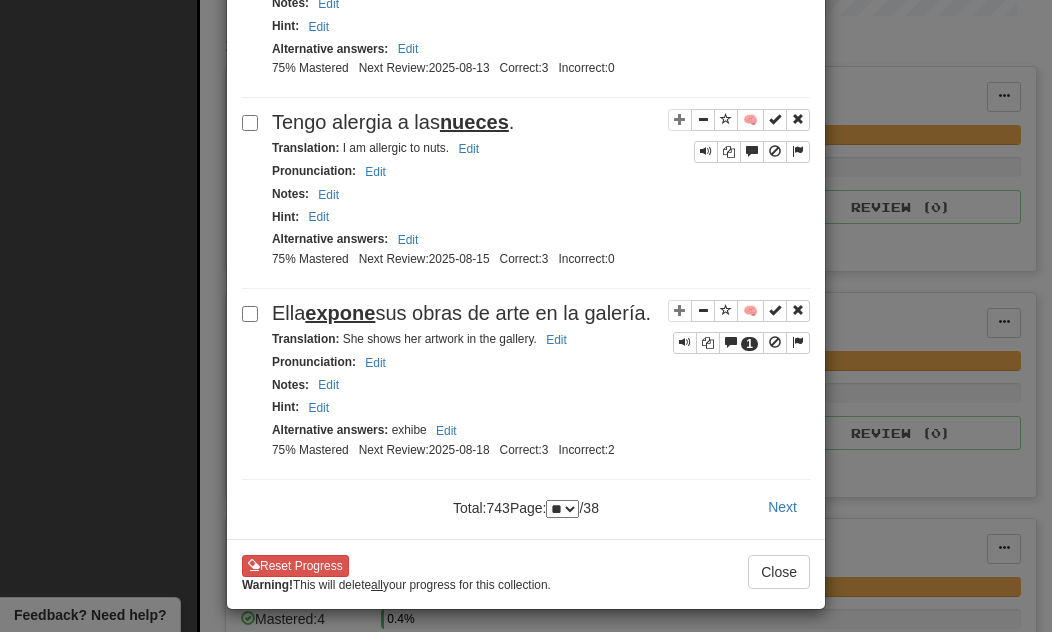 scroll, scrollTop: 0, scrollLeft: 0, axis: both 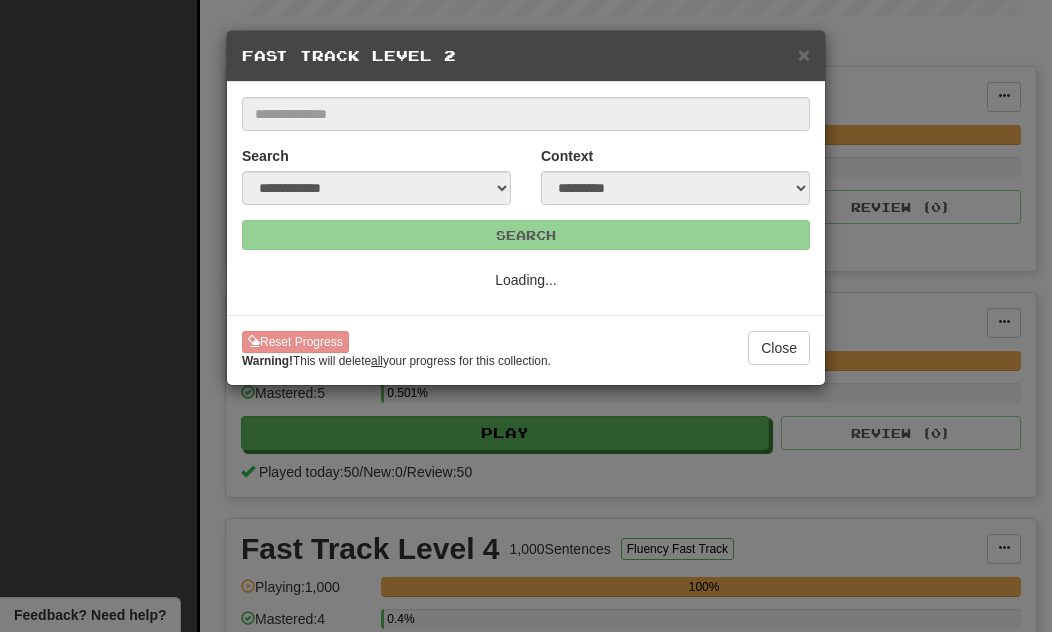 select on "**" 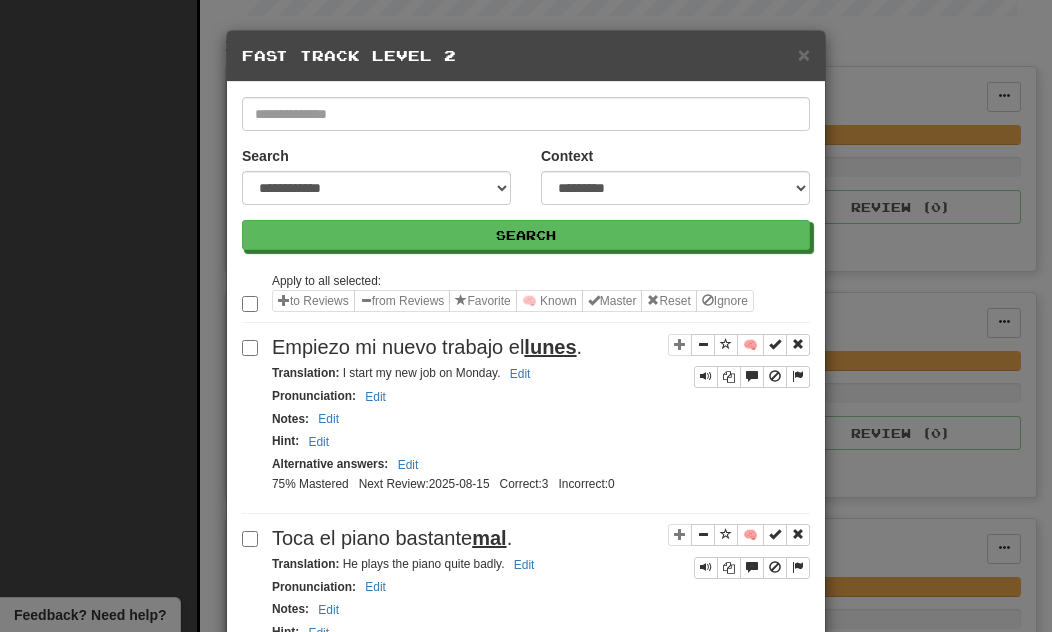 scroll, scrollTop: 0, scrollLeft: 0, axis: both 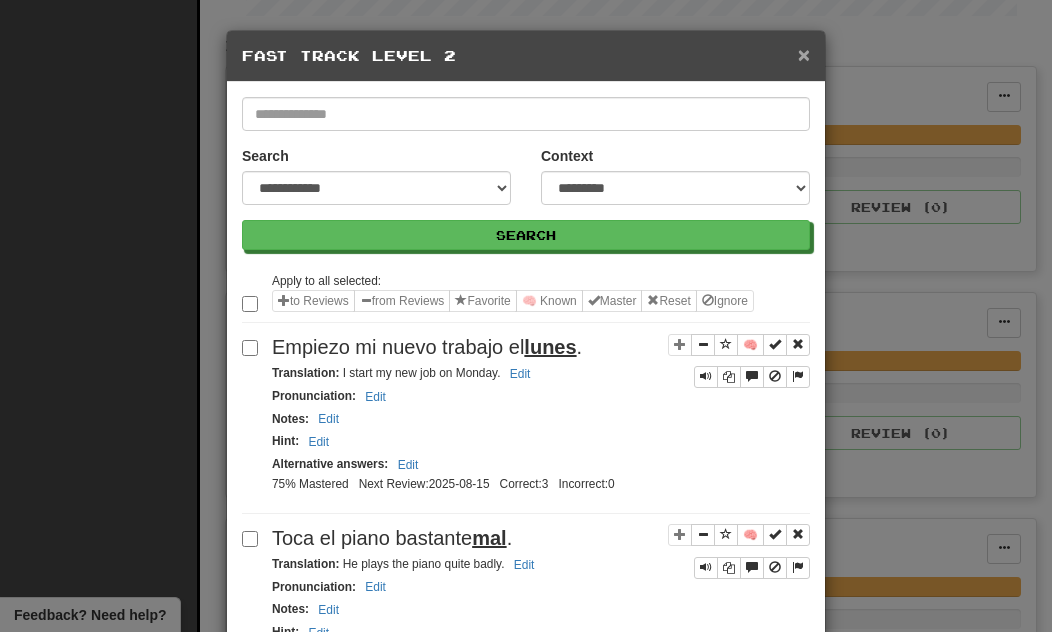 click on "×" at bounding box center [804, 54] 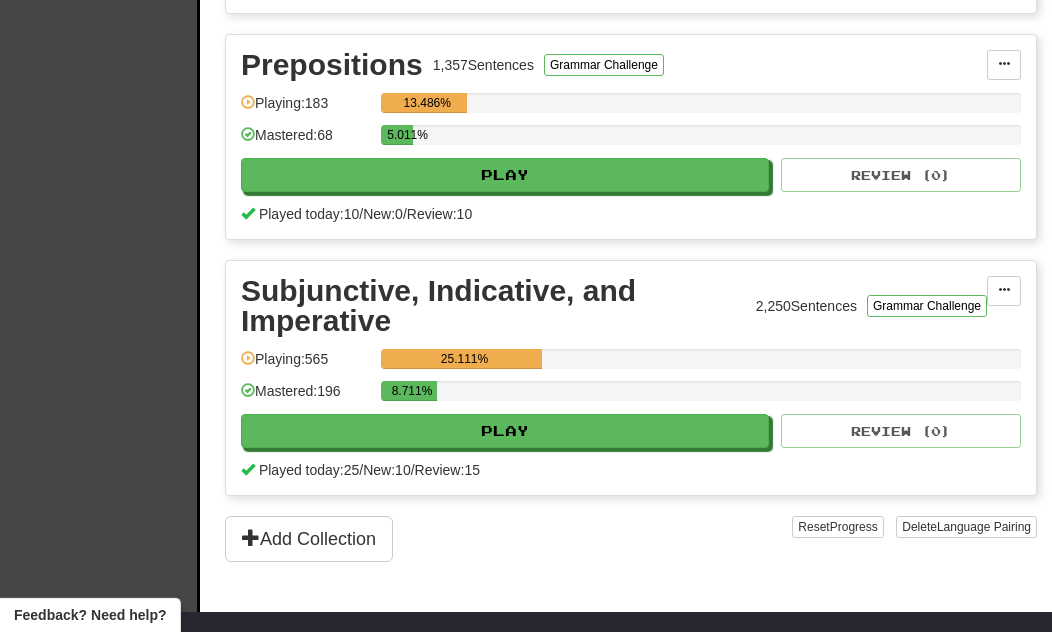 scroll, scrollTop: 1592, scrollLeft: 0, axis: vertical 